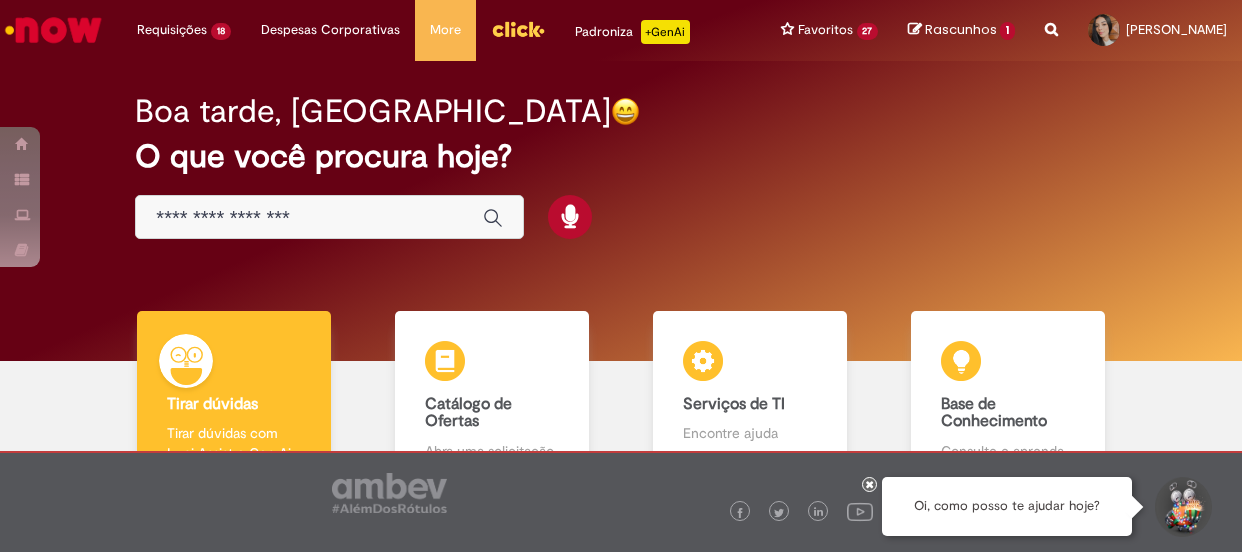 scroll, scrollTop: 0, scrollLeft: 0, axis: both 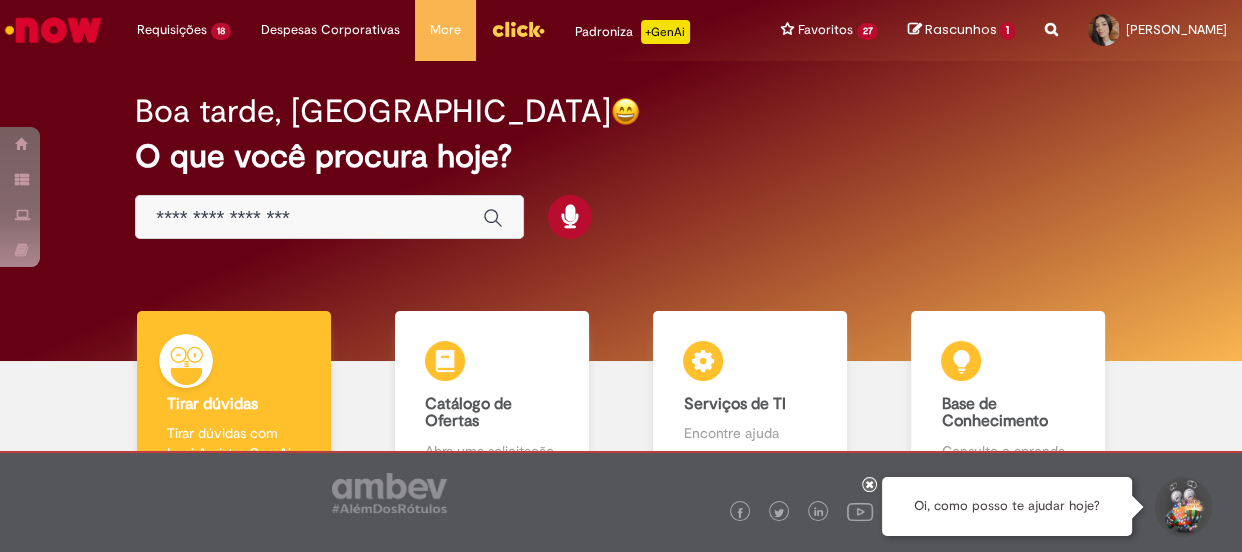 click on "Requisições   18
Exibir Todas as Solicitações
Compras rápidas (Speed Buy)
33m atrás 33 minutos atrás  R13276147
Cancelamento ou Encerramento de Pedido
7h atrás 7 horas atrás  R13273067
Compras rápidas (Speed Buy)
3d atrás 3 dias atrás  R13263052
Solicitação de numerário
3d atrás 3 dias atrás  R13262922
Solicitação de numerário
3d atrás 3 dias atrás  R13262880
Cadastro de Material
3d atrás 3 dias atrás  R13262097
Tratamento de RC Emergencial D+1
3d atrás 3 dias atrás  R13261187
Tratamento de RC Emergencial D+1
3d atrás 3 dias atrás  R13259994
Cadastro de Material
4d atrás 4 dias atrás  R13253465
Compras rápidas (Speed Buy)
4d atrás 4 dias atrás  R13251669
Compras rápidas (Speed Buy)" at bounding box center (184, 30) 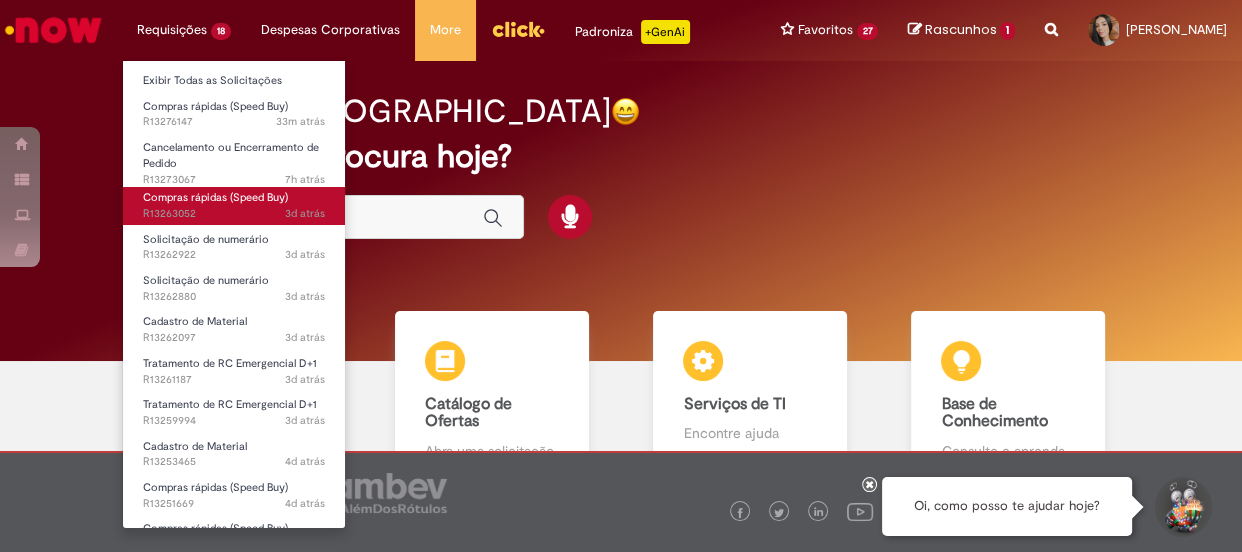click on "3d atrás 3 dias atrás  R13263052" at bounding box center (234, 214) 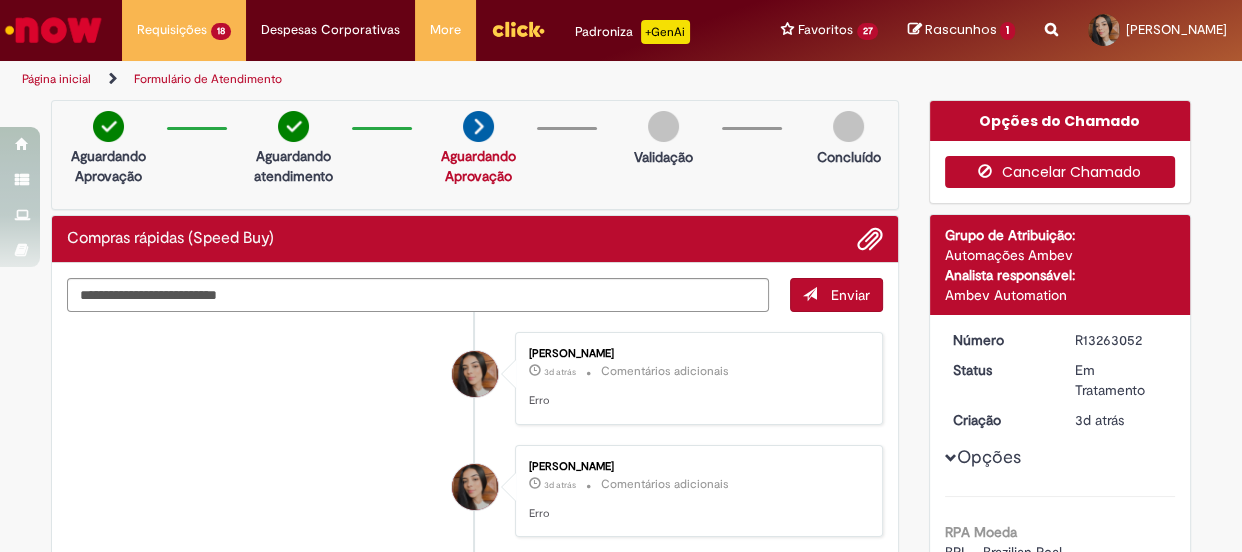 click on "Cancelar Chamado" at bounding box center [1060, 172] 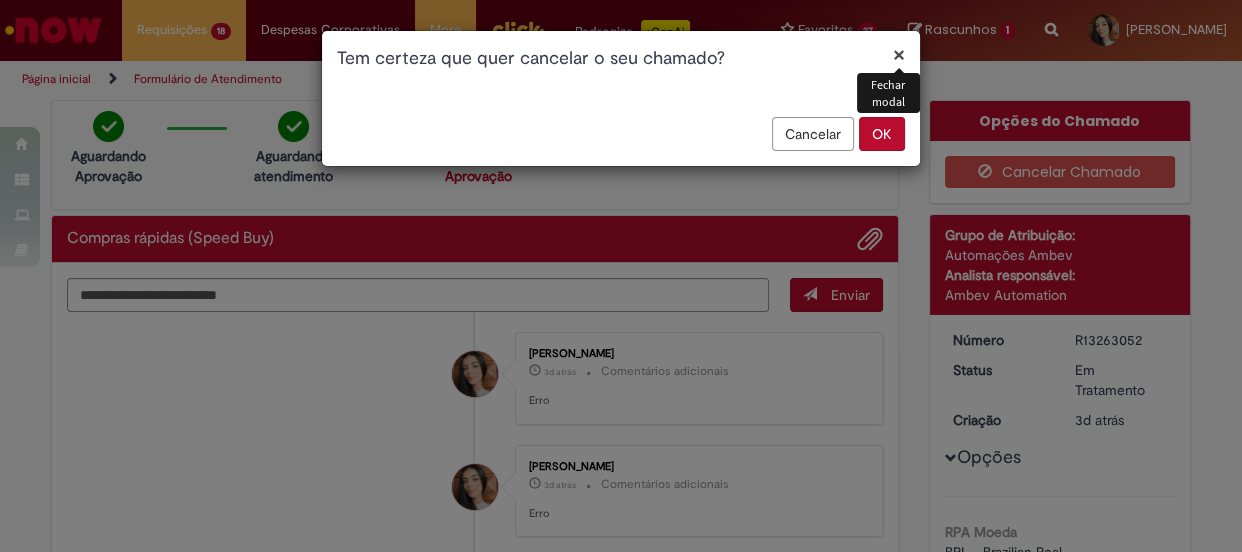 click on "OK" at bounding box center [882, 134] 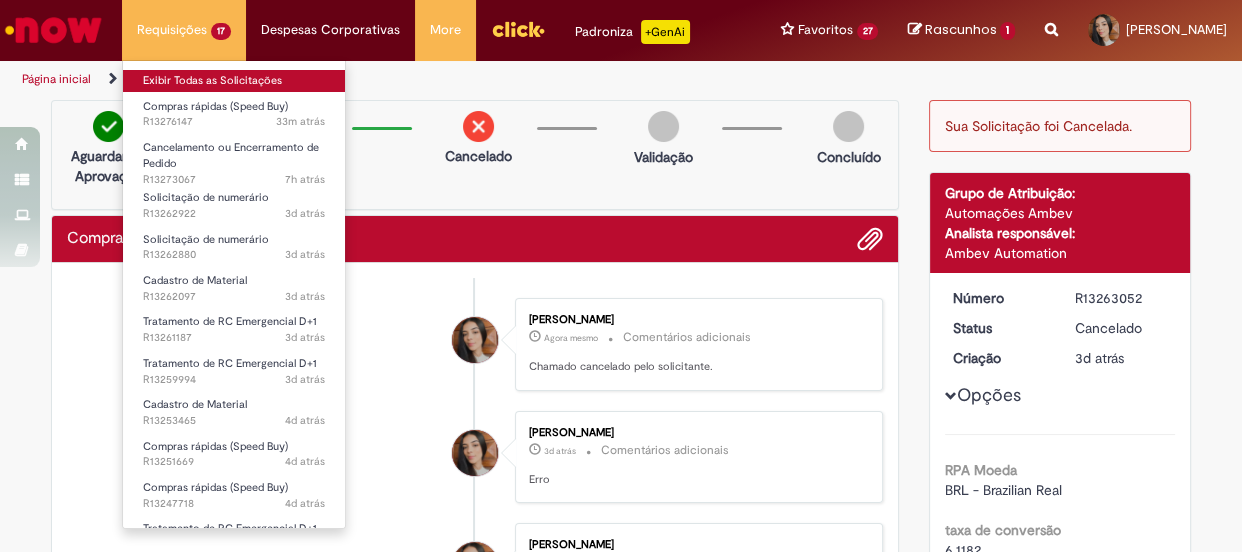 click on "Exibir Todas as Solicitações" at bounding box center [234, 81] 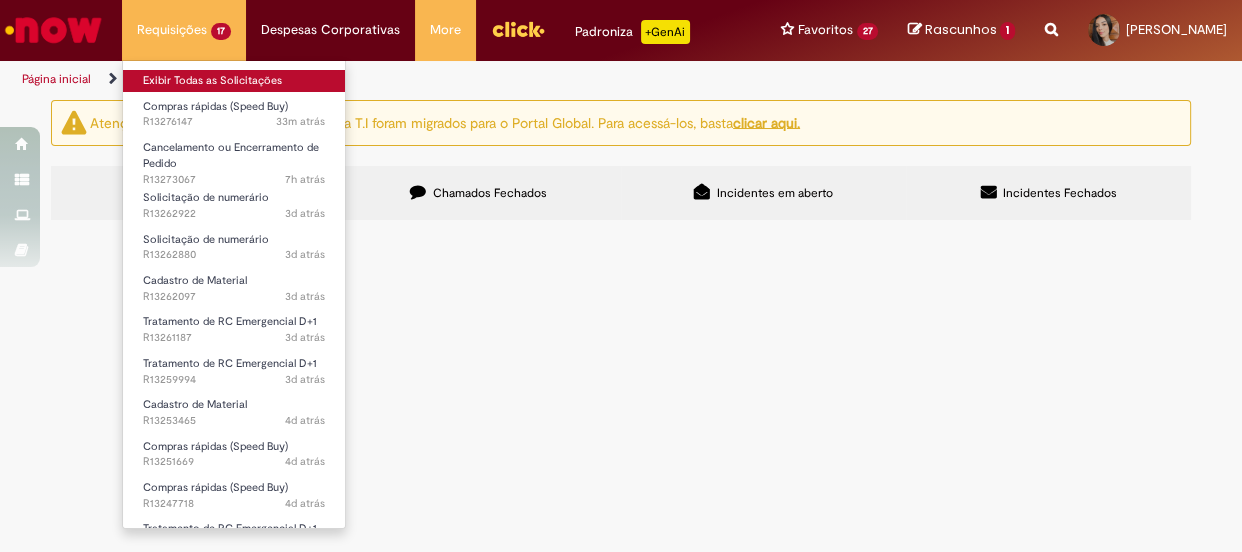 click on "Exibir Todas as Solicitações" at bounding box center [234, 81] 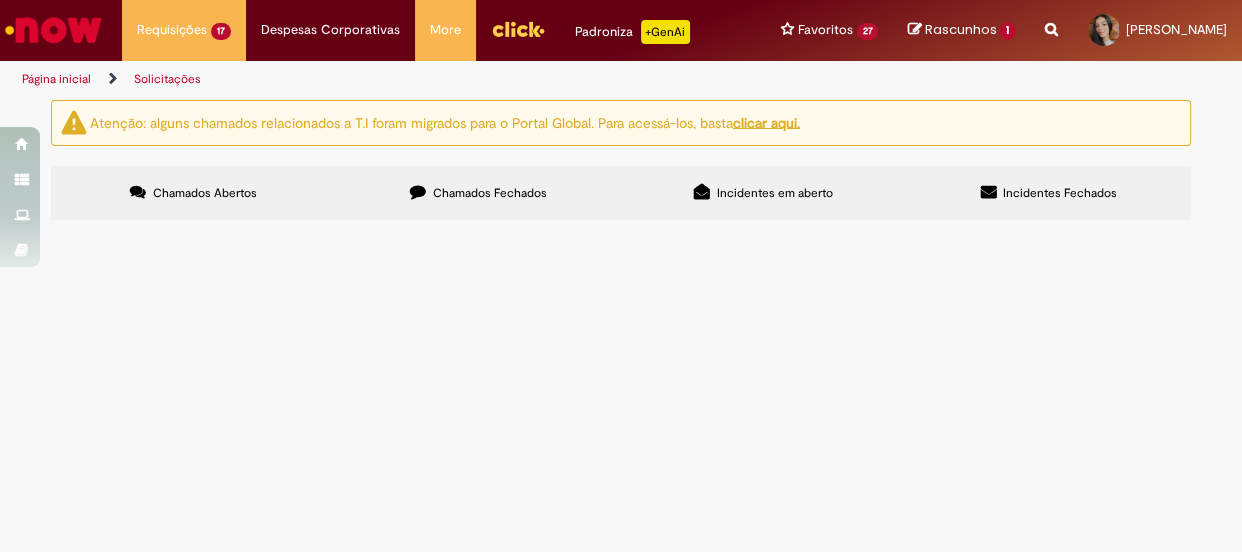 click on "Chamados Fechados" at bounding box center (490, 193) 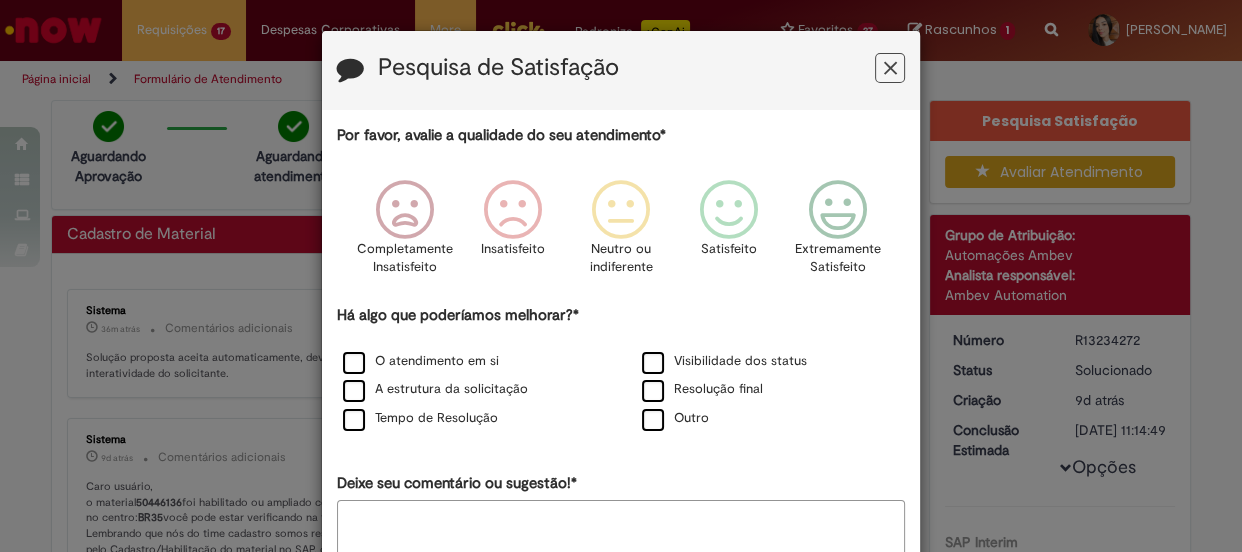 click on "Pesquisa de Satisfação" at bounding box center [621, 70] 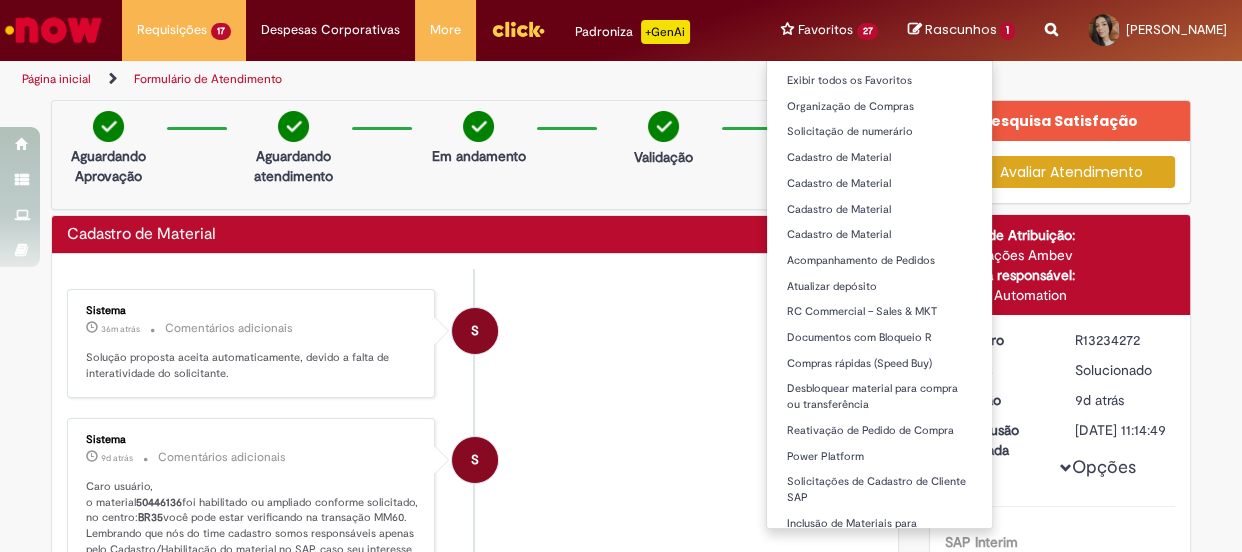 click on "Exibir todos os Favoritos" at bounding box center (880, 79) 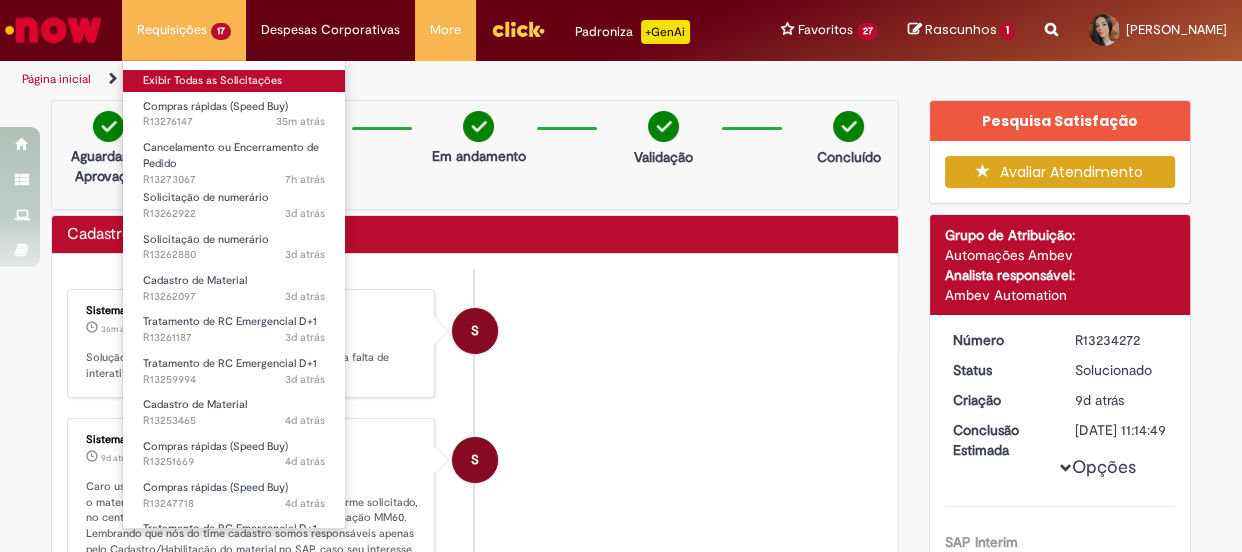 click on "Exibir Todas as Solicitações" at bounding box center [234, 81] 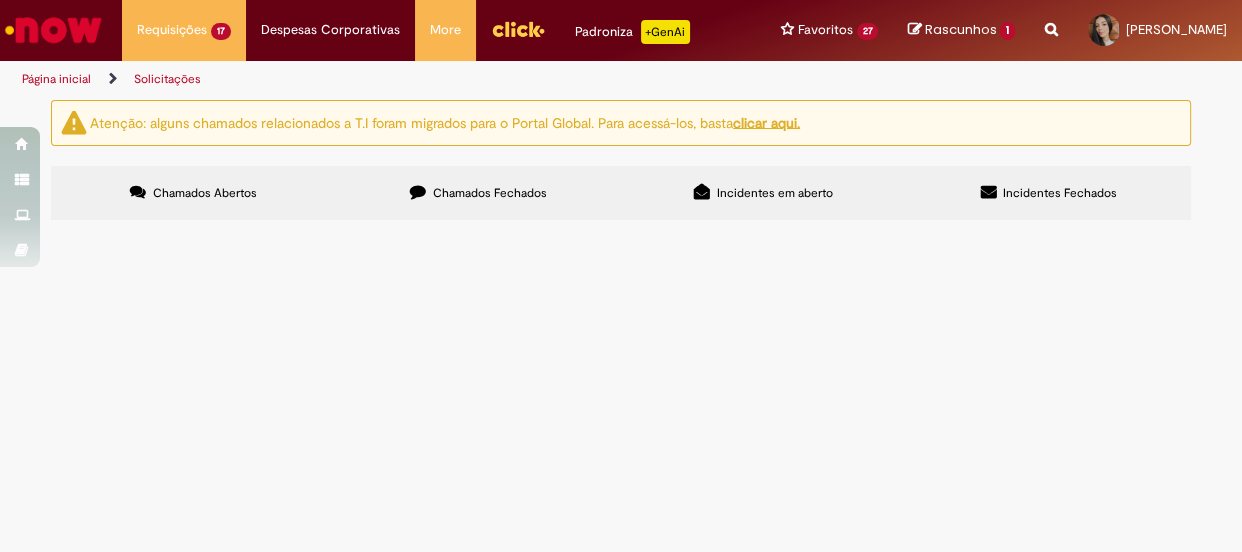 click on "Chamados Fechados" at bounding box center [490, 193] 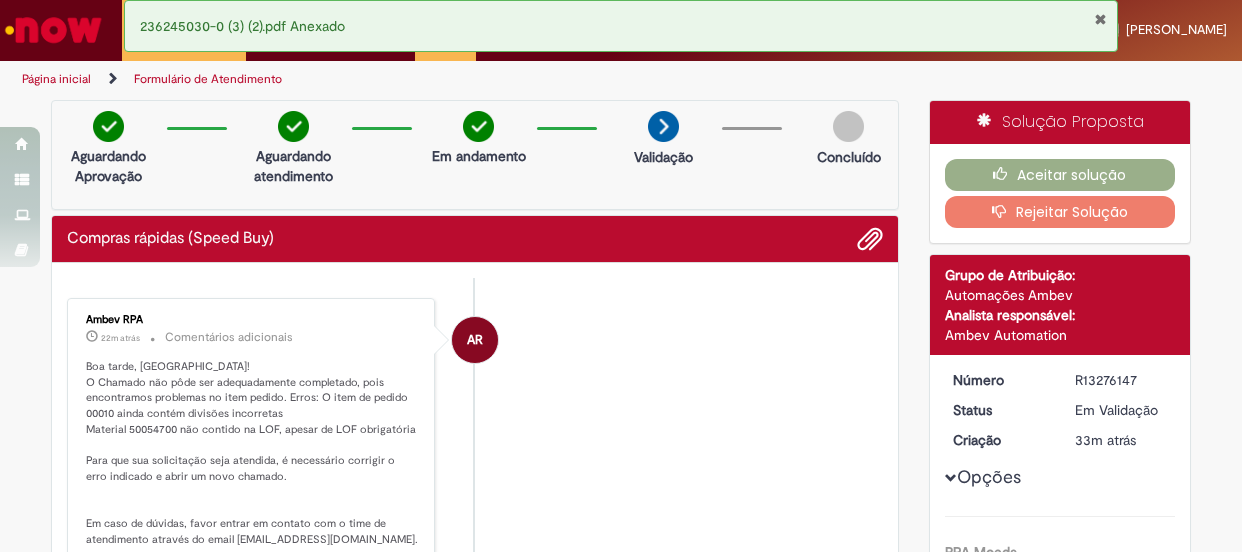 scroll, scrollTop: 0, scrollLeft: 0, axis: both 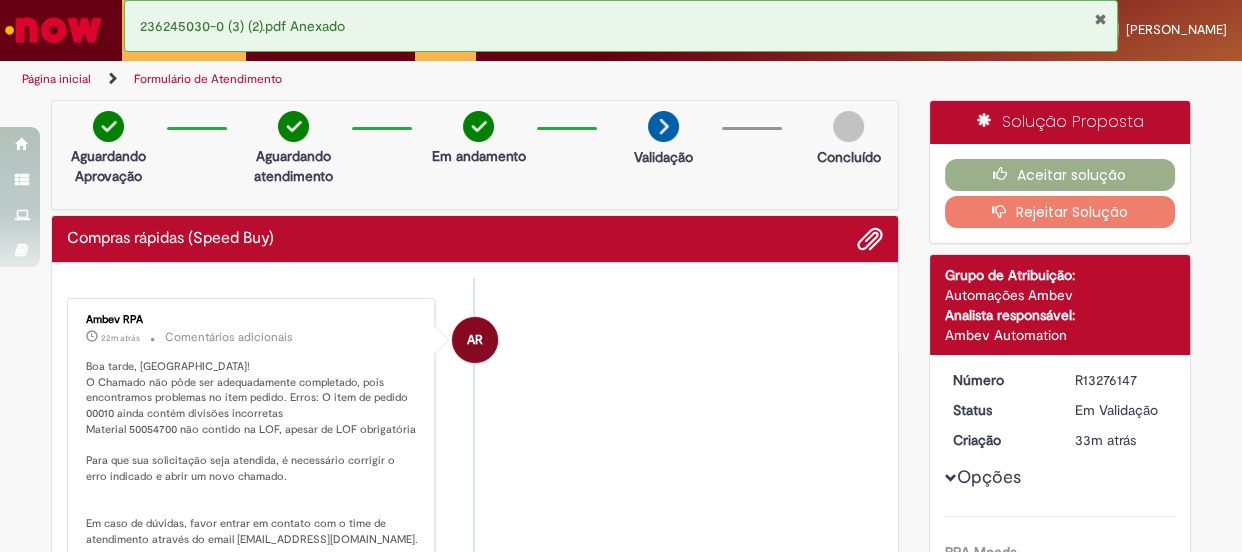 click at bounding box center (1100, 19) 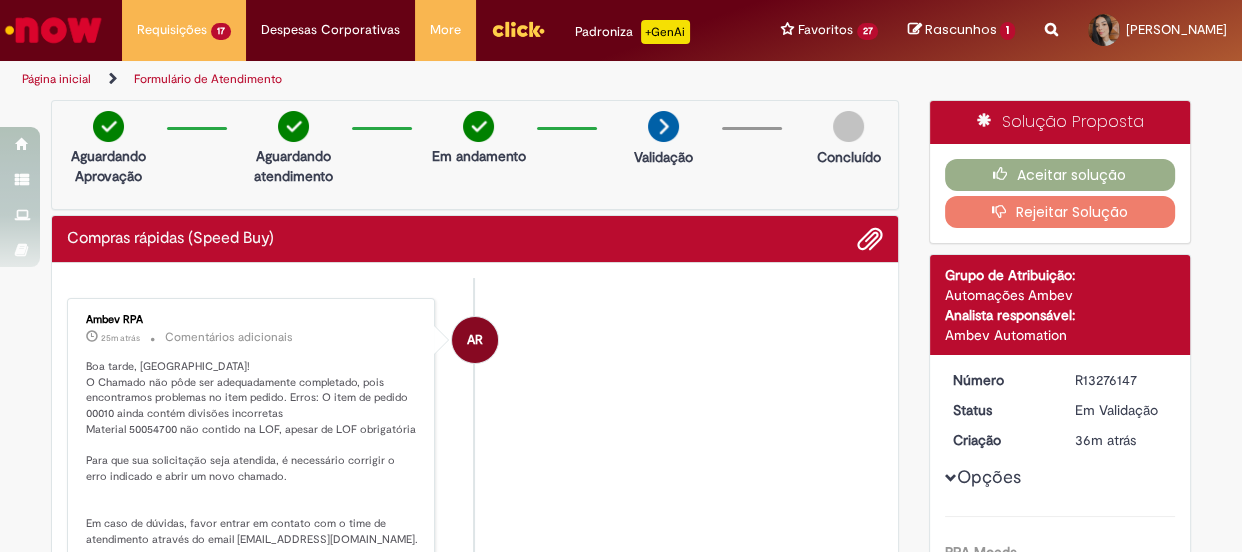 scroll, scrollTop: 514, scrollLeft: 0, axis: vertical 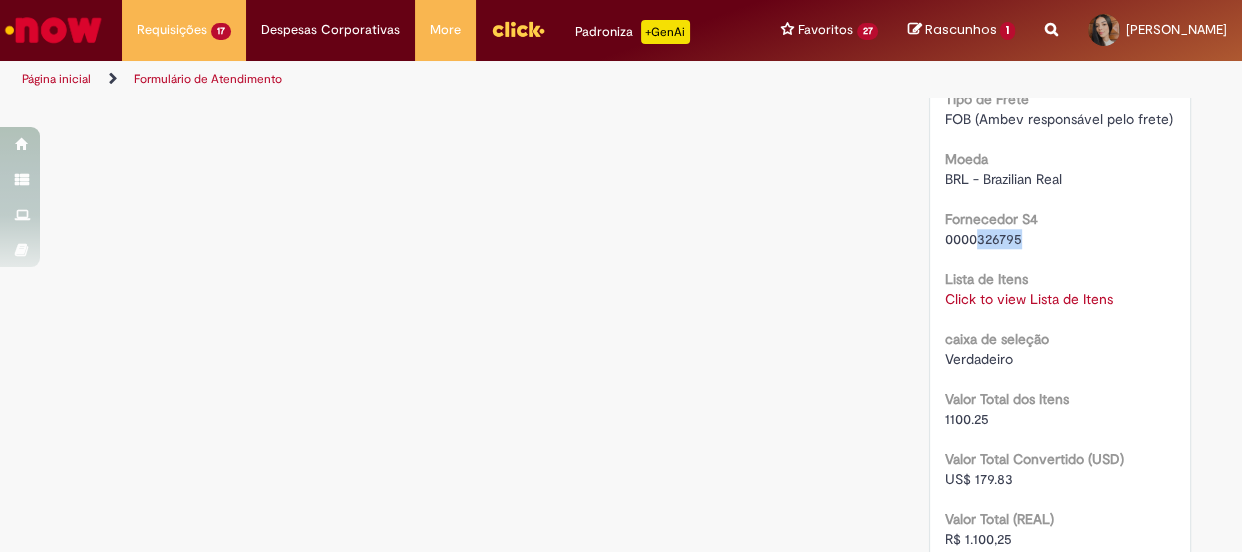drag, startPoint x: 970, startPoint y: 219, endPoint x: 1017, endPoint y: 213, distance: 47.38143 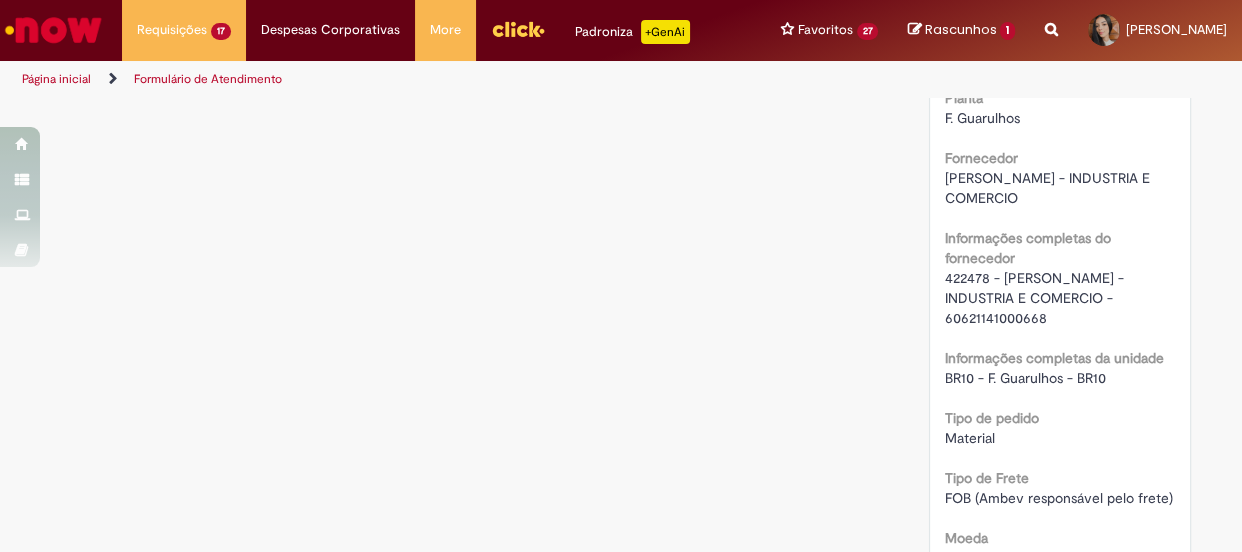 scroll, scrollTop: 1494, scrollLeft: 0, axis: vertical 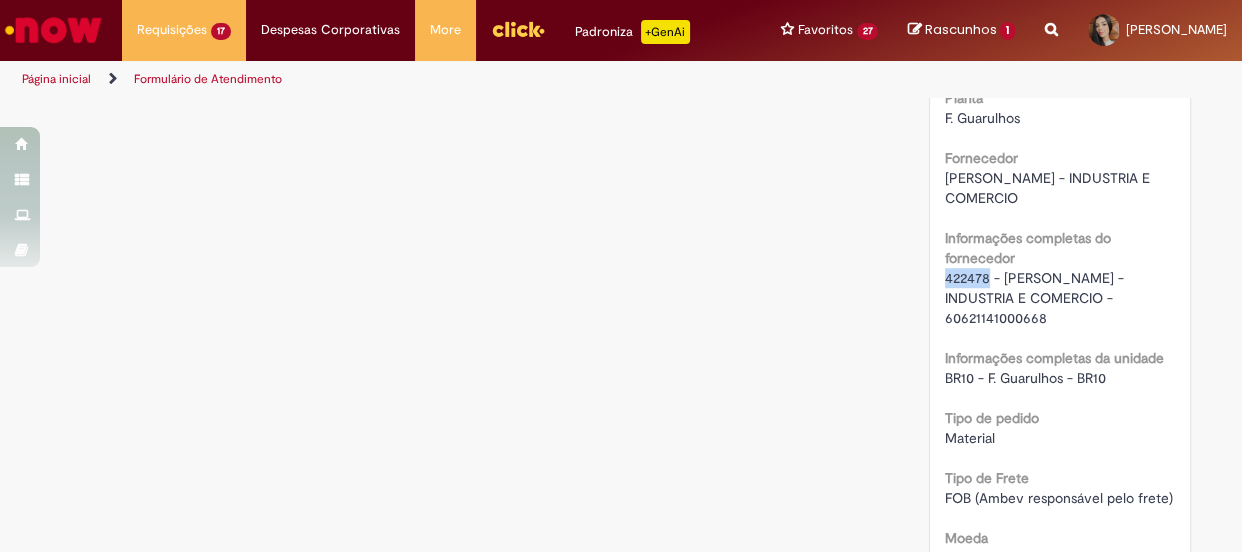 drag, startPoint x: 939, startPoint y: 276, endPoint x: 980, endPoint y: 276, distance: 41 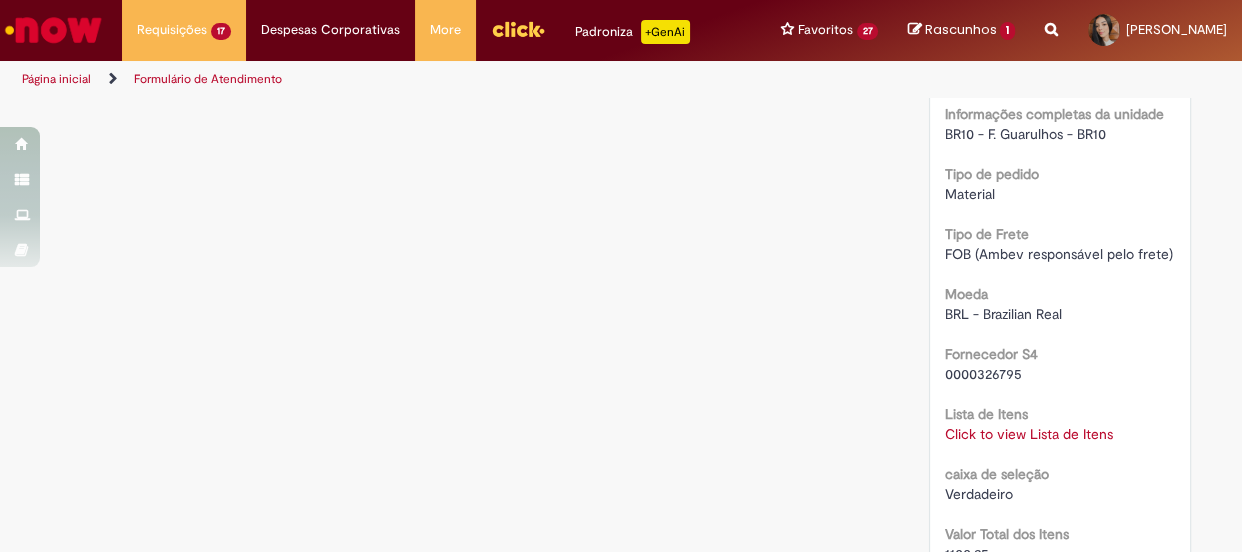 scroll, scrollTop: 1792, scrollLeft: 0, axis: vertical 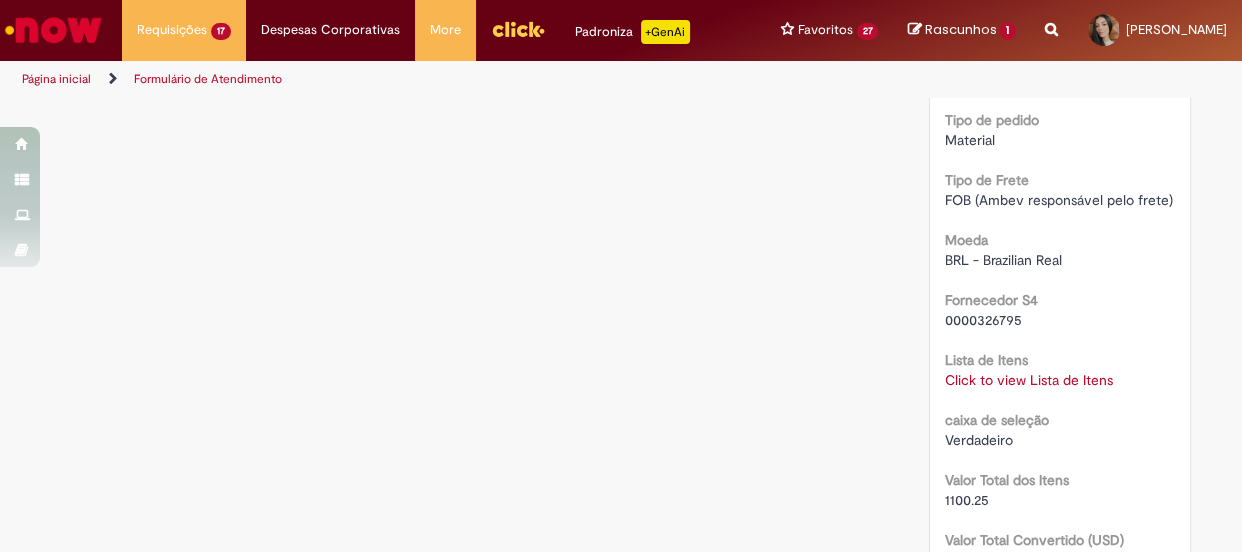 click on "Click to view Lista de Itens" at bounding box center [1029, 380] 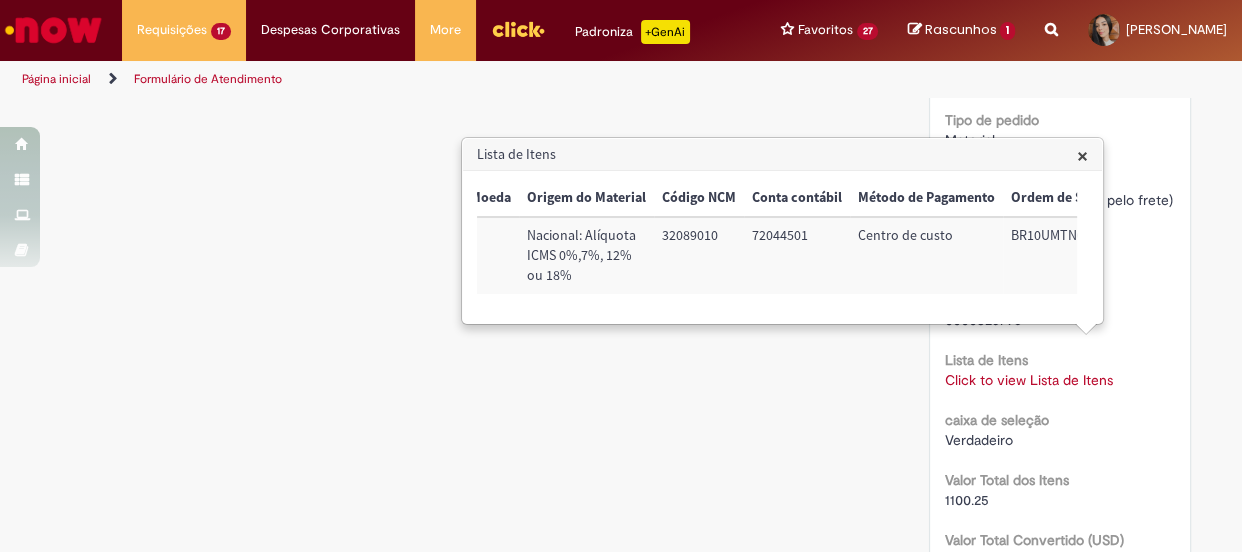 scroll, scrollTop: 0, scrollLeft: 803, axis: horizontal 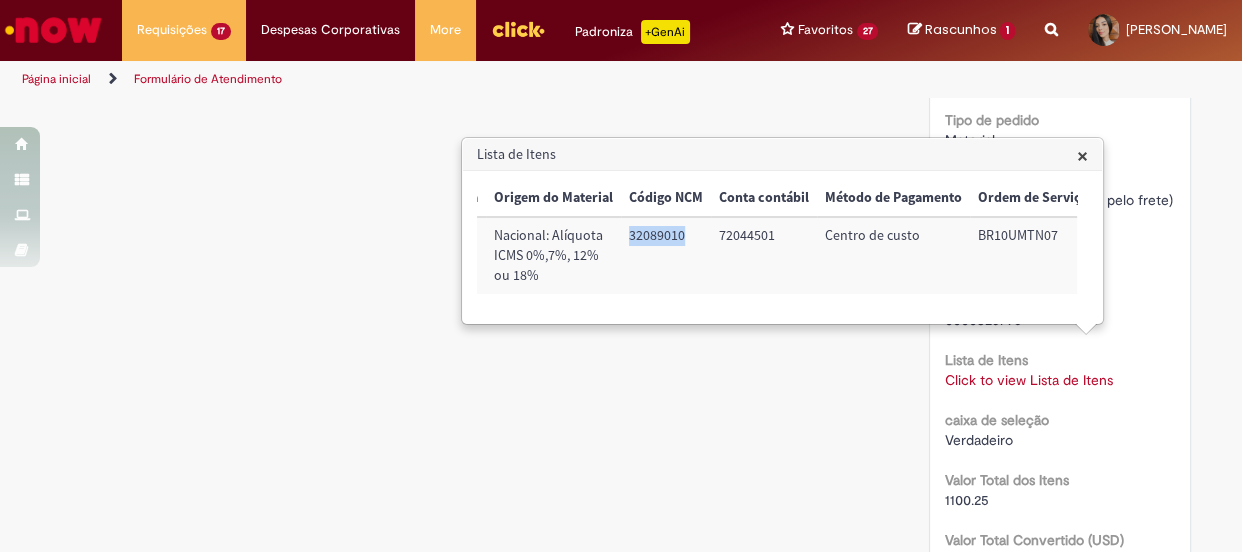 drag, startPoint x: 668, startPoint y: 246, endPoint x: 692, endPoint y: 238, distance: 25.298222 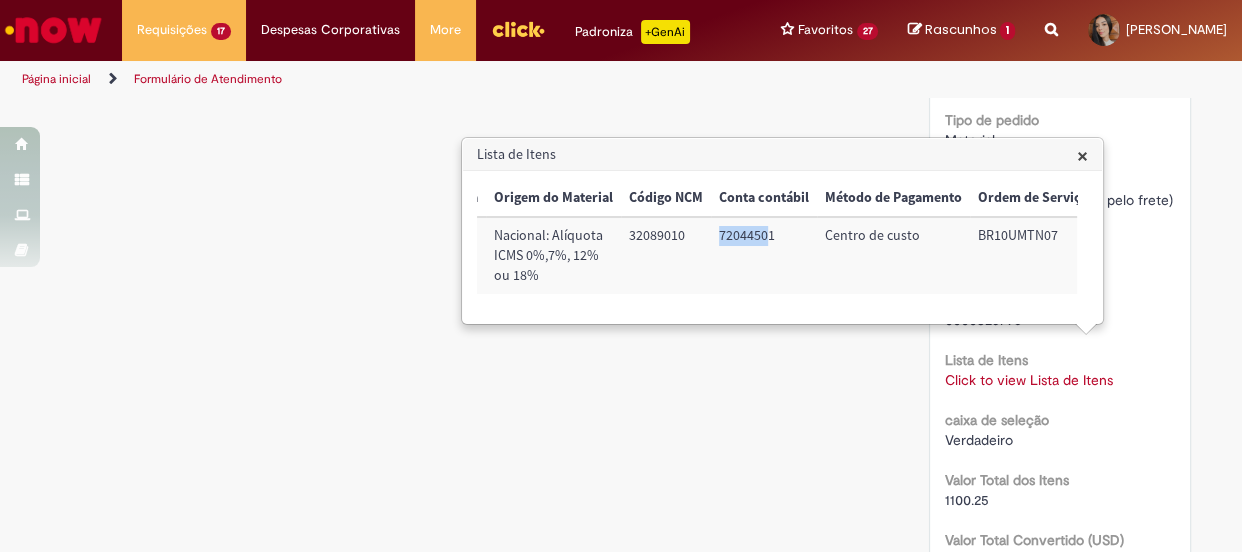 drag, startPoint x: 713, startPoint y: 235, endPoint x: 760, endPoint y: 237, distance: 47.042534 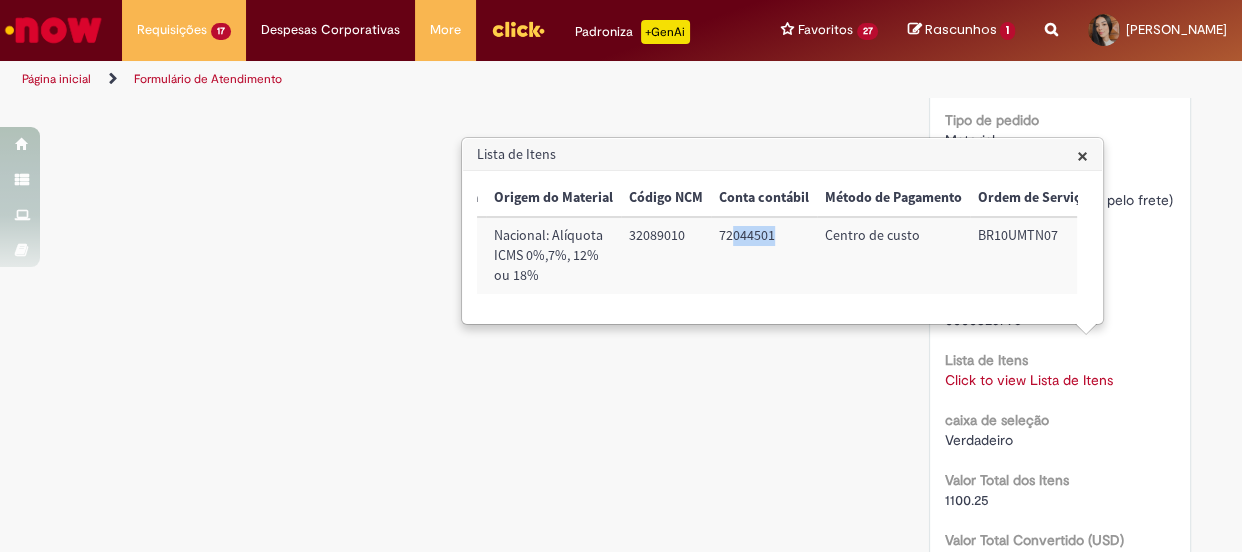 drag, startPoint x: 764, startPoint y: 237, endPoint x: 742, endPoint y: 235, distance: 22.090721 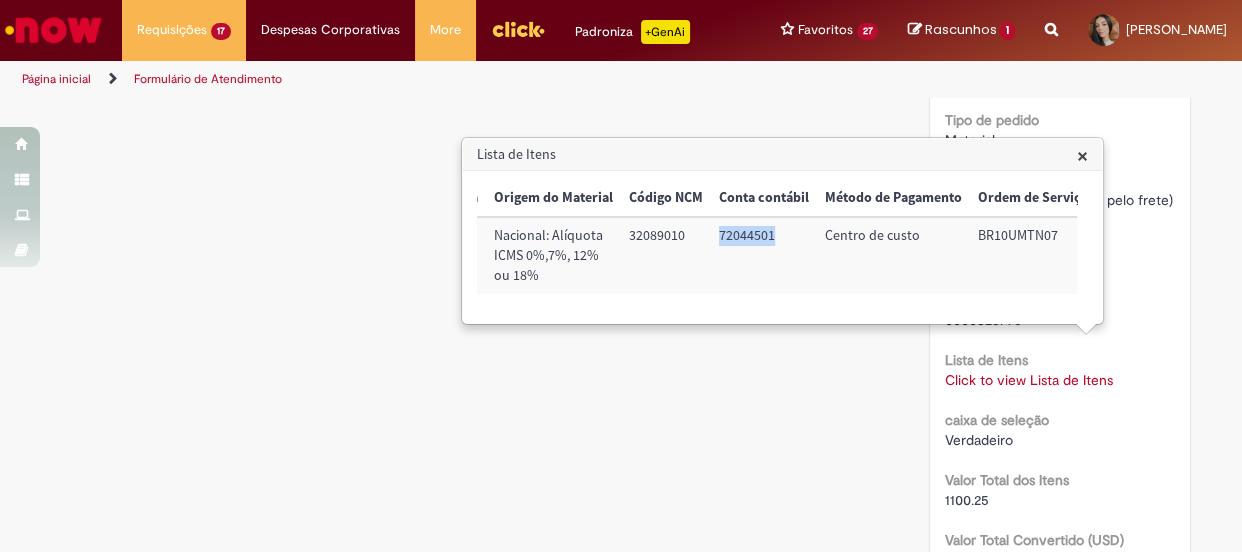 copy on "72044501" 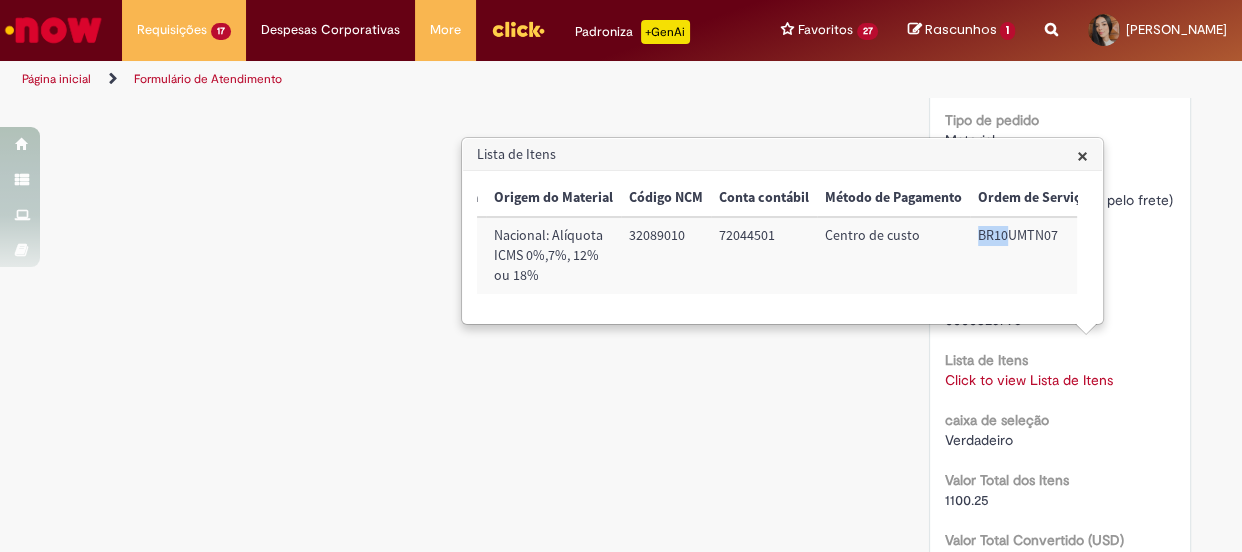 scroll, scrollTop: 0, scrollLeft: 813, axis: horizontal 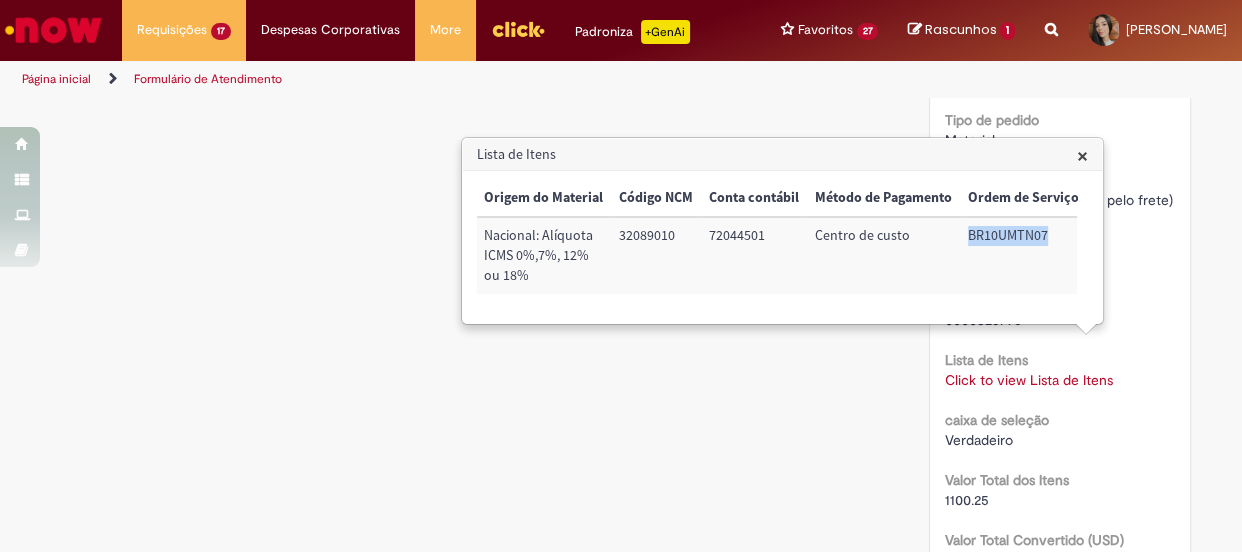 drag, startPoint x: 969, startPoint y: 239, endPoint x: 1070, endPoint y: 236, distance: 101.04455 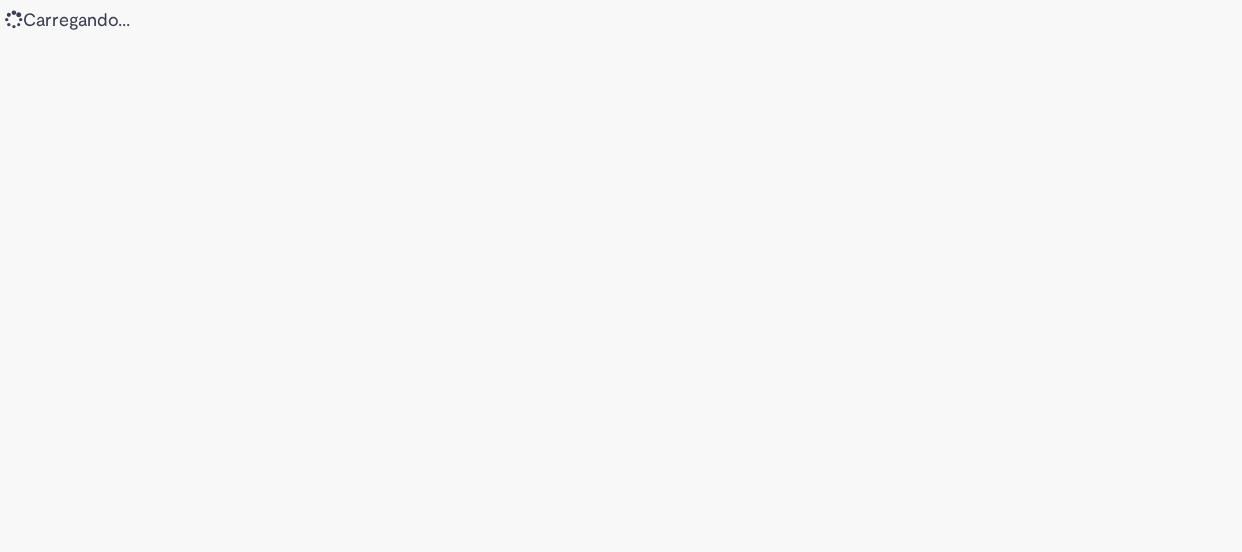 scroll, scrollTop: 0, scrollLeft: 0, axis: both 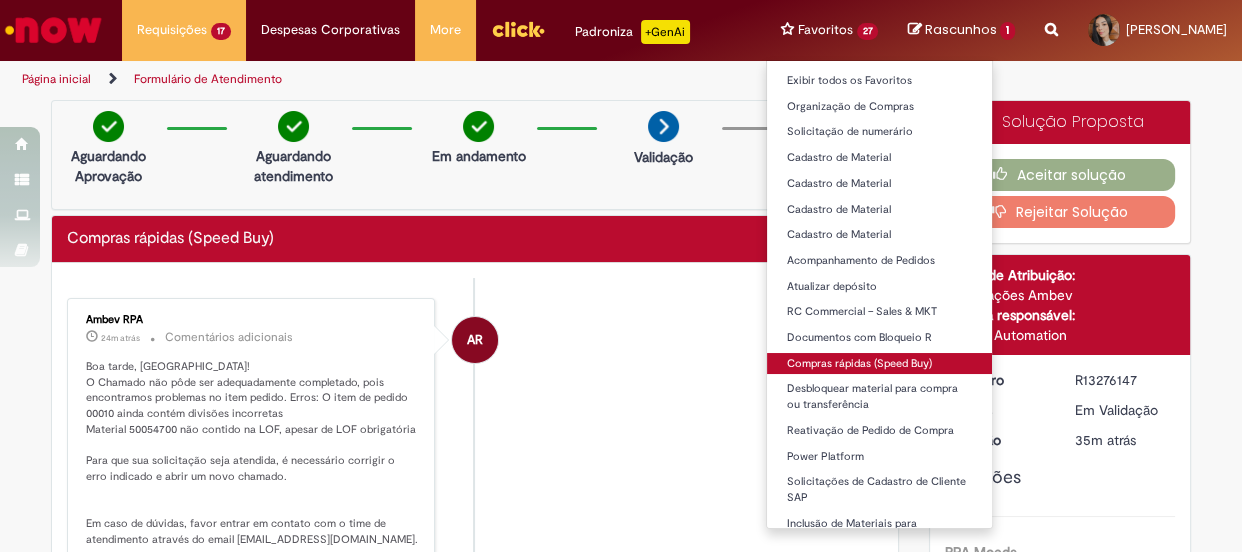 click on "Compras rápidas (Speed Buy)" at bounding box center [880, 364] 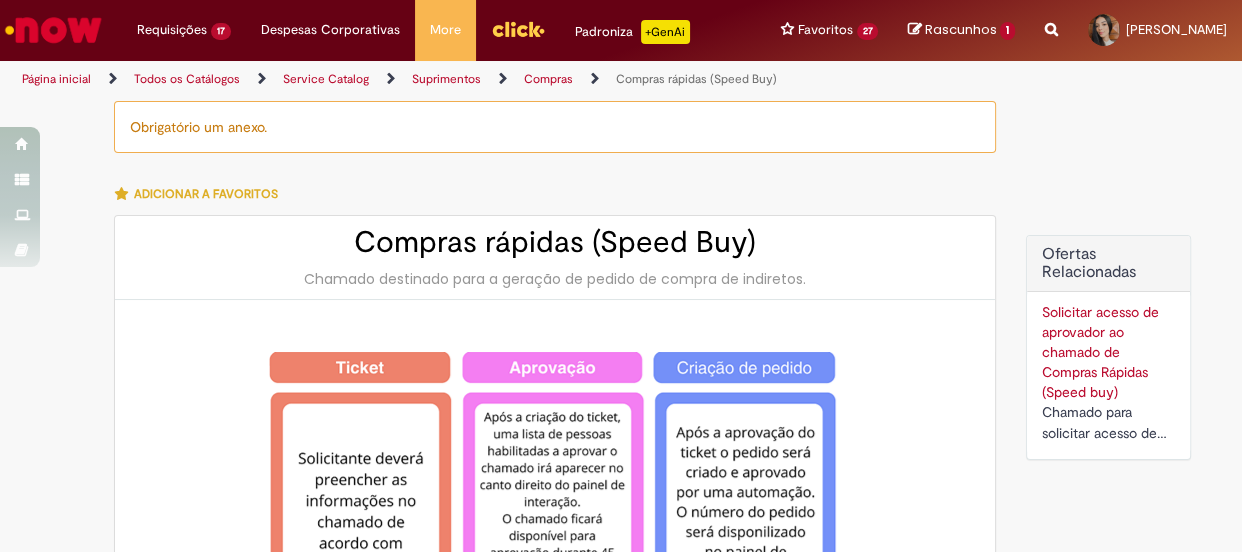 type on "********" 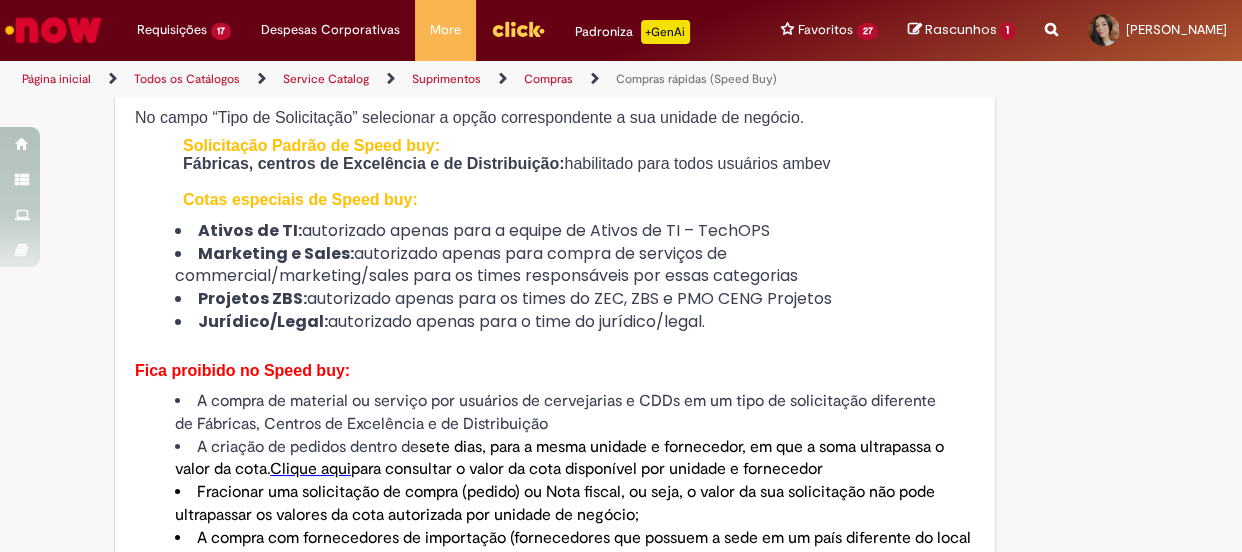 scroll, scrollTop: 947, scrollLeft: 0, axis: vertical 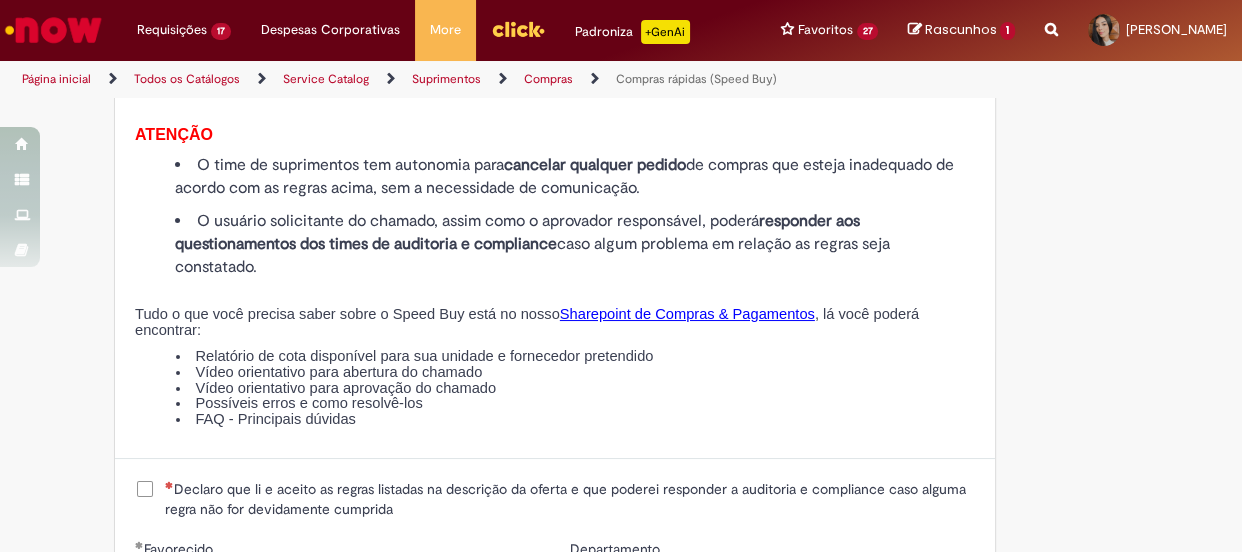 click on "Declaro que li e aceito as regras listadas na descrição da oferta e que poderei responder a auditoria e compliance caso alguma regra não for devidamente cumprida" at bounding box center (570, 499) 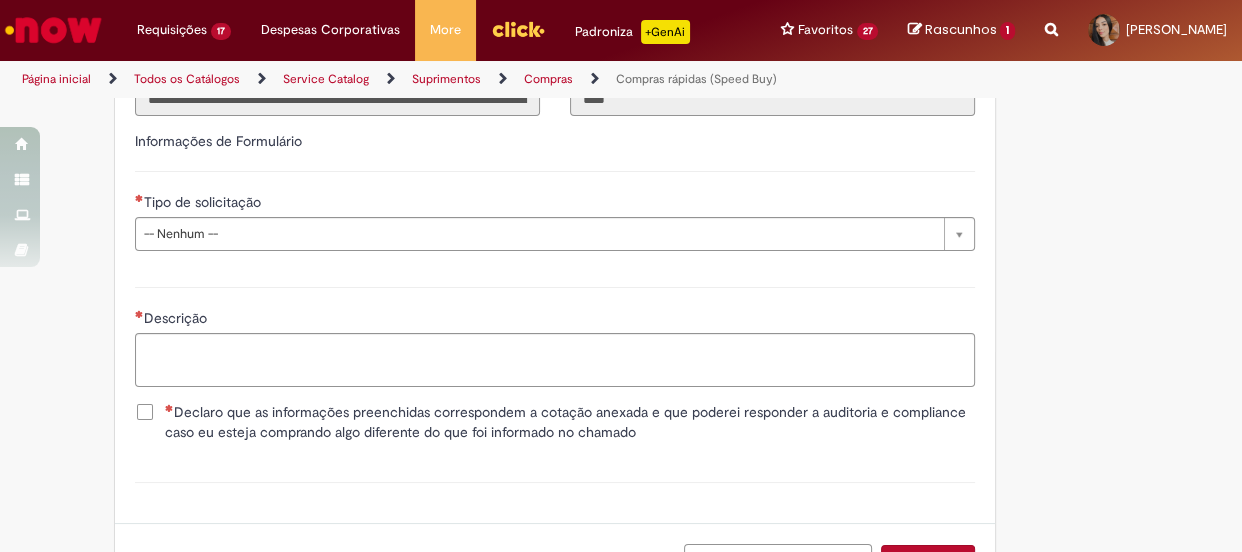scroll, scrollTop: 2815, scrollLeft: 0, axis: vertical 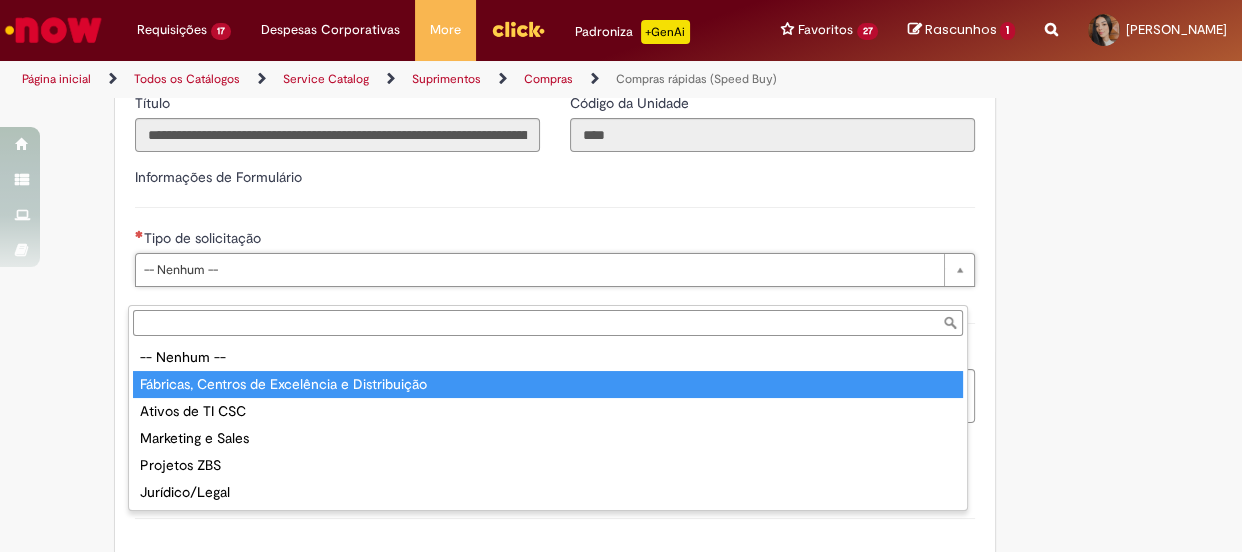type on "**********" 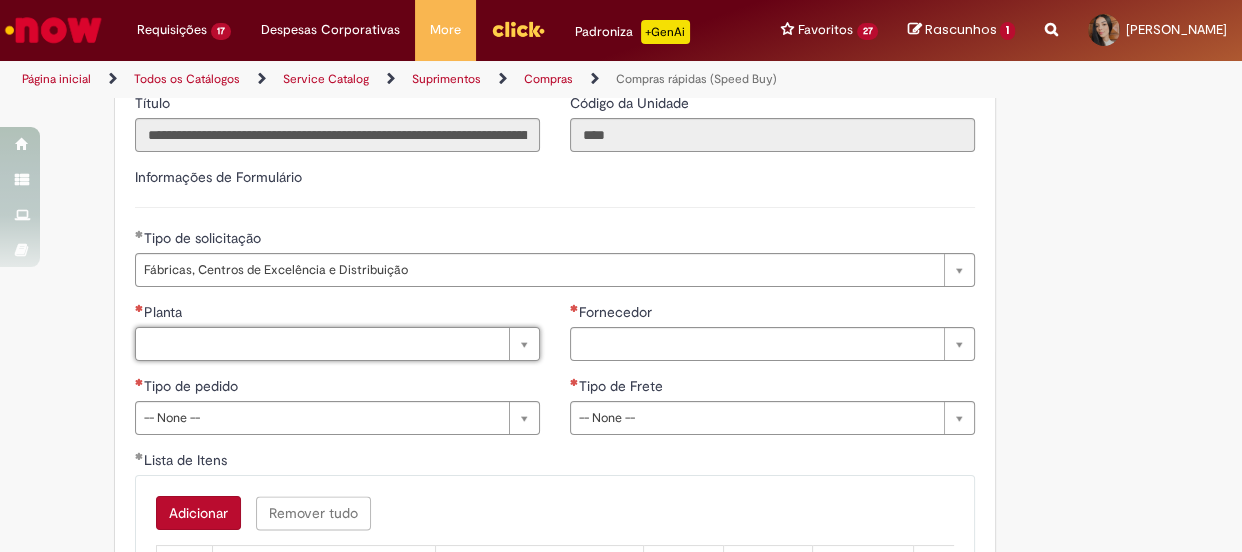 type on "*" 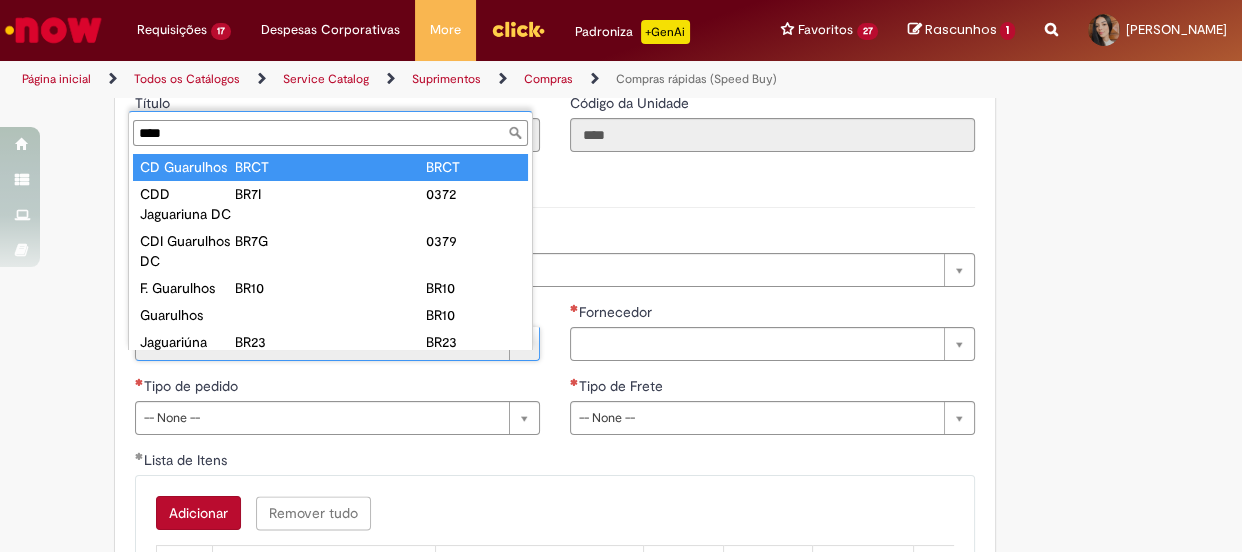 scroll, scrollTop: 1, scrollLeft: 0, axis: vertical 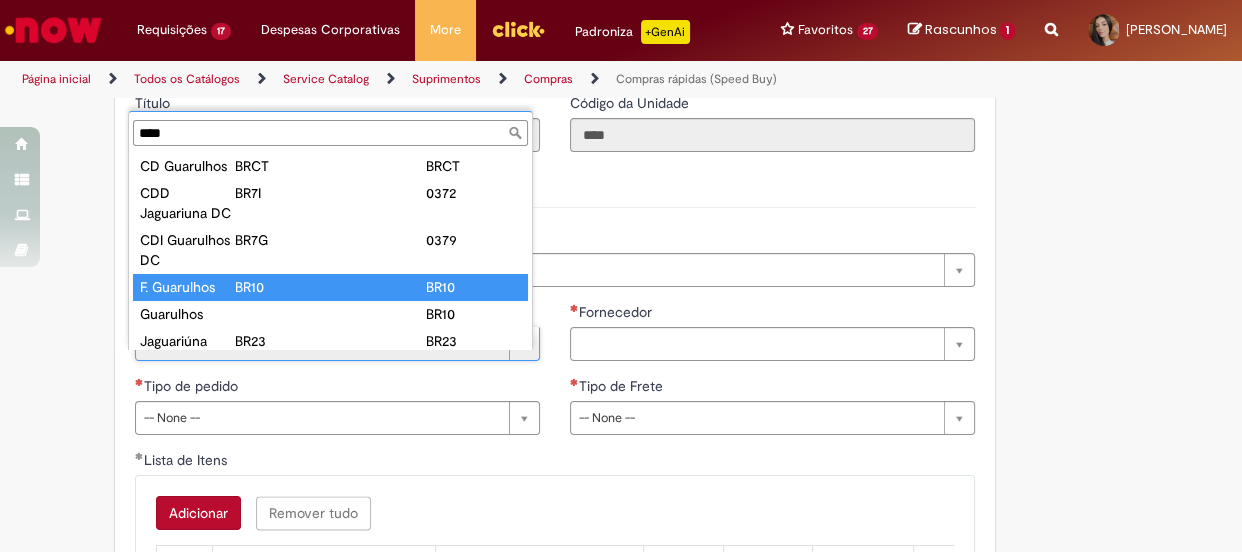 type on "****" 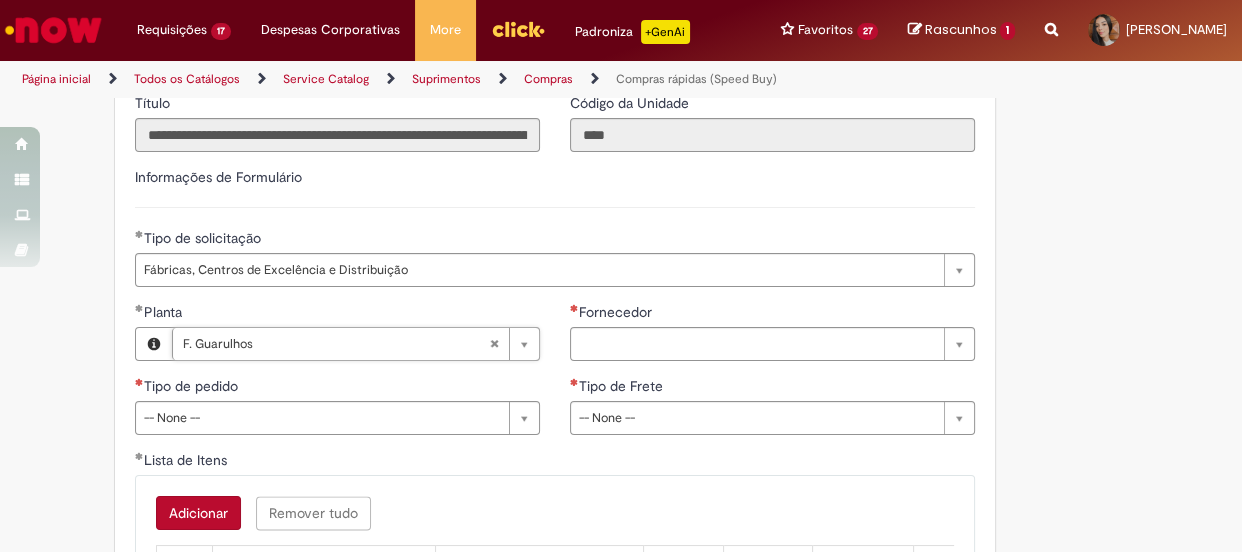 paste on "******" 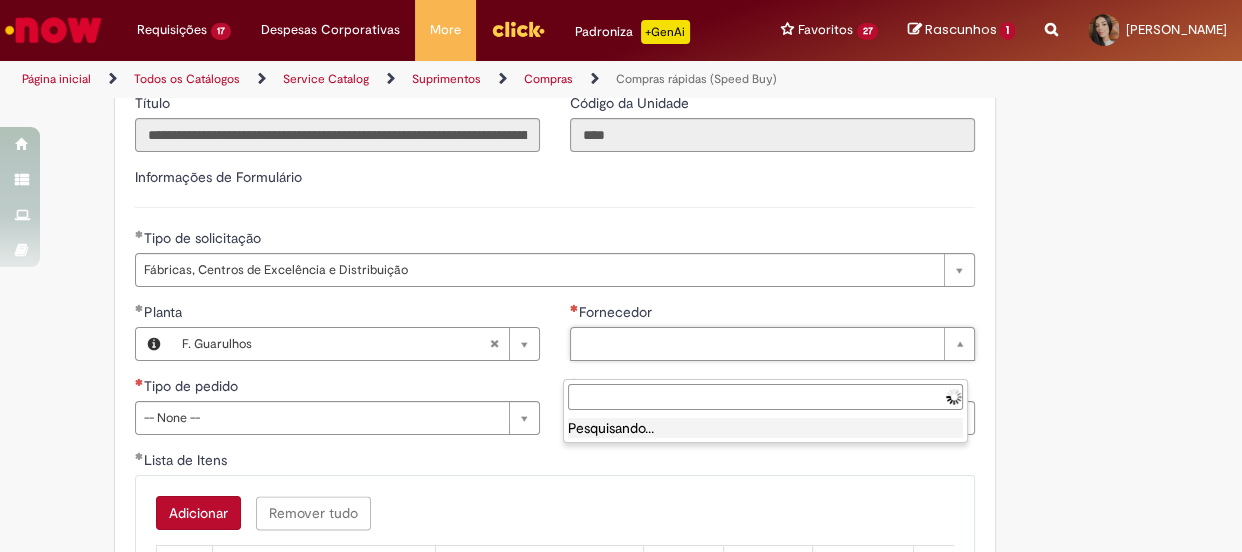 scroll, scrollTop: 0, scrollLeft: 0, axis: both 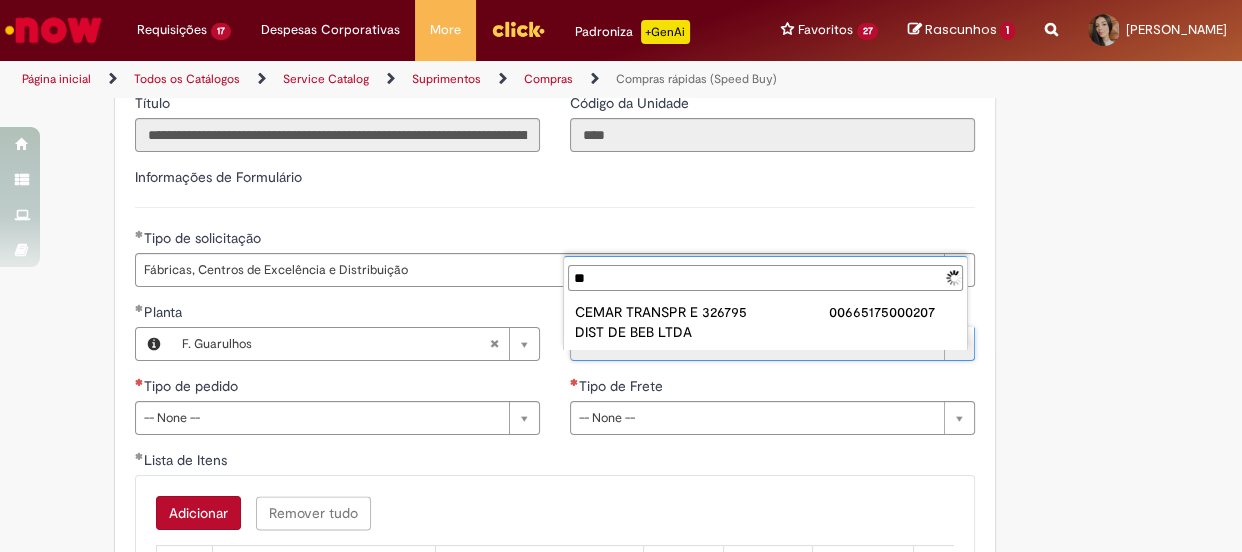 type on "*" 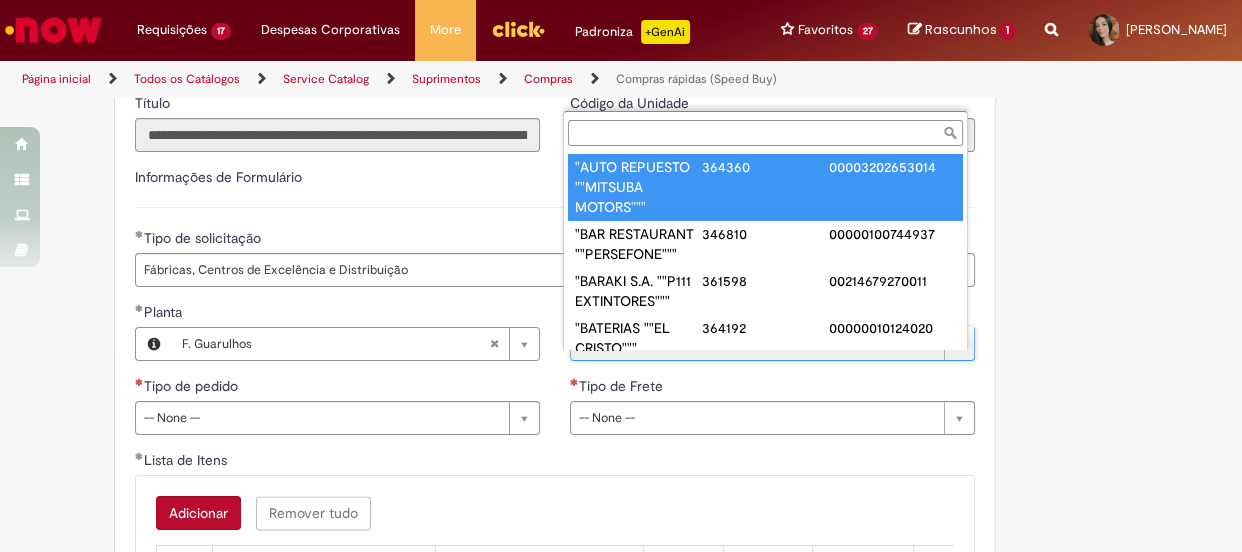 scroll, scrollTop: 8, scrollLeft: 0, axis: vertical 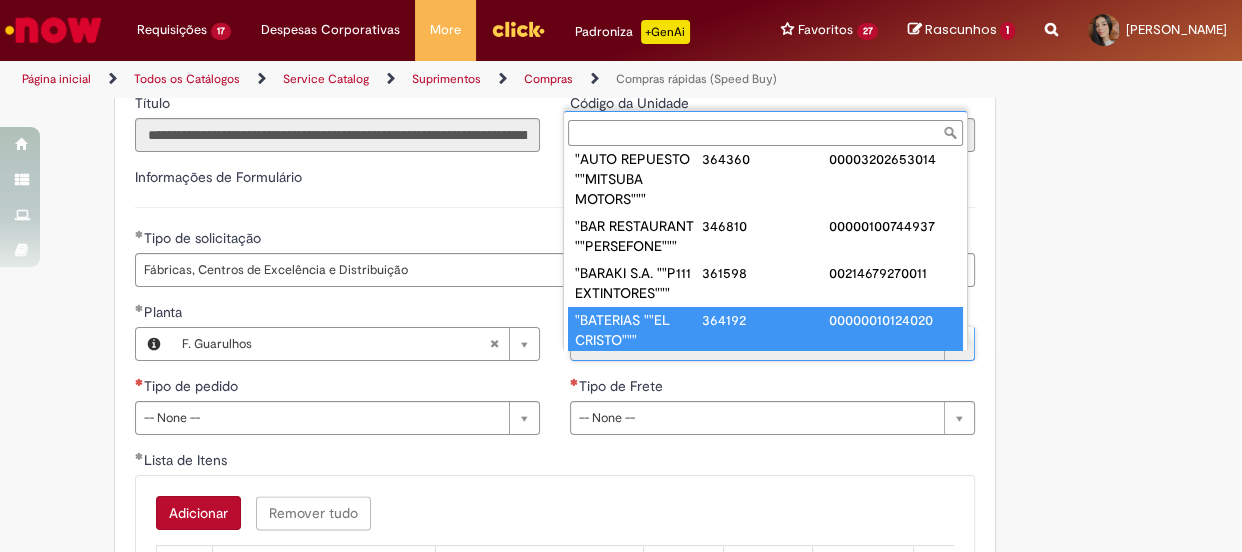 paste on "******" 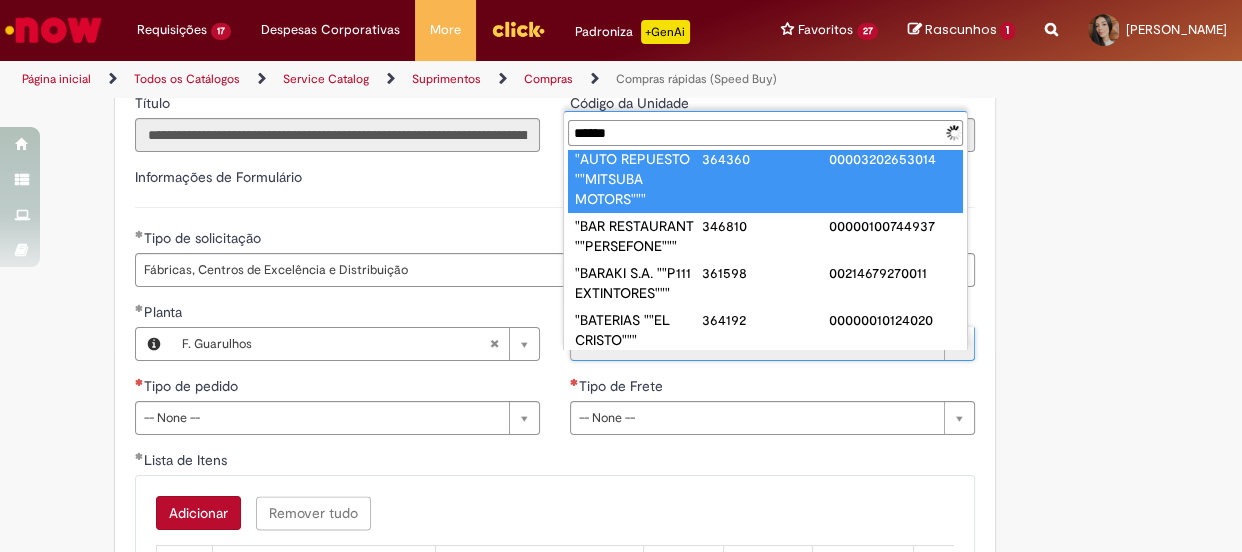 scroll, scrollTop: 0, scrollLeft: 0, axis: both 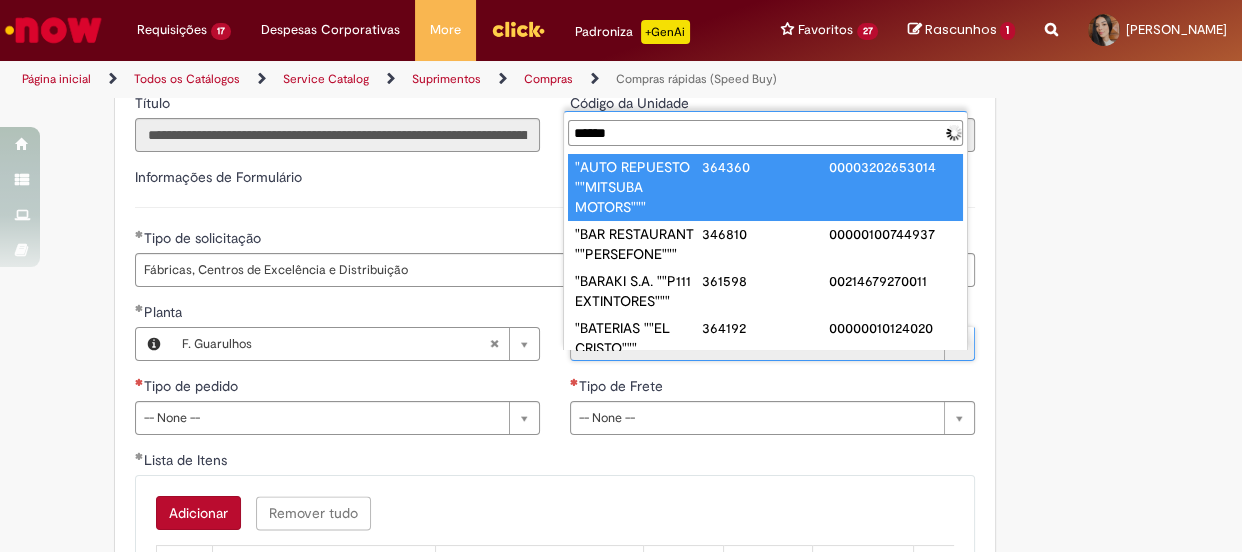 click on "******" at bounding box center (765, 133) 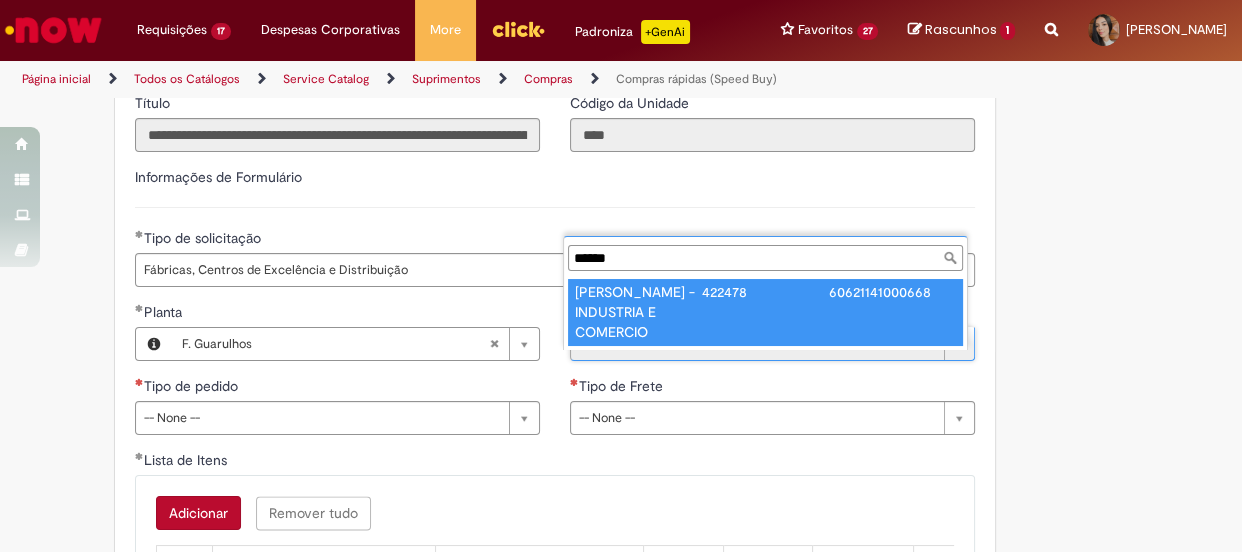 type on "**********" 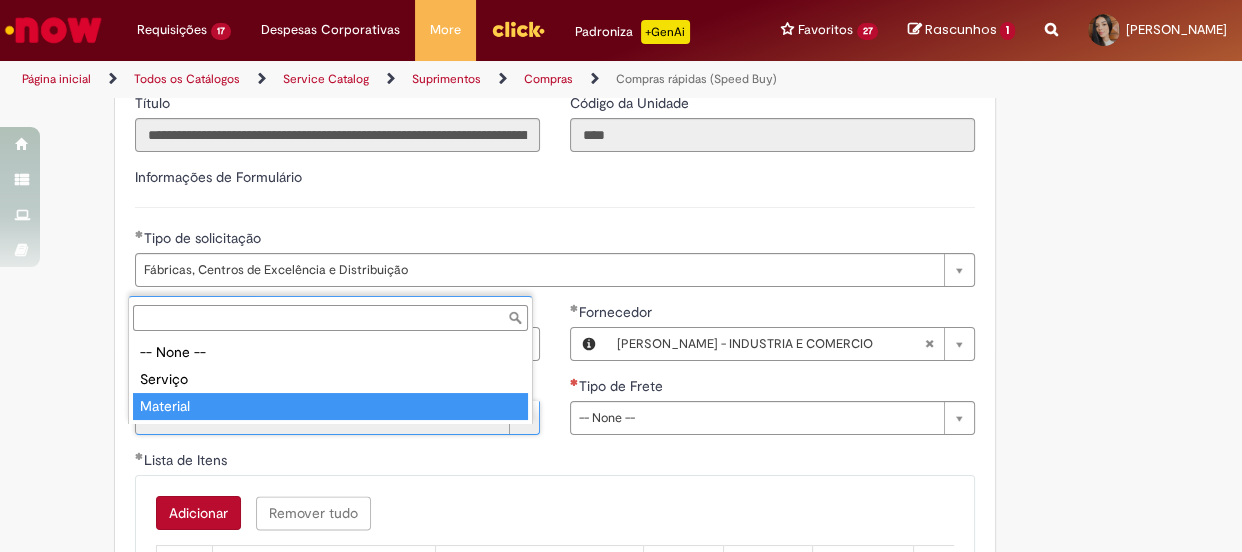 type on "********" 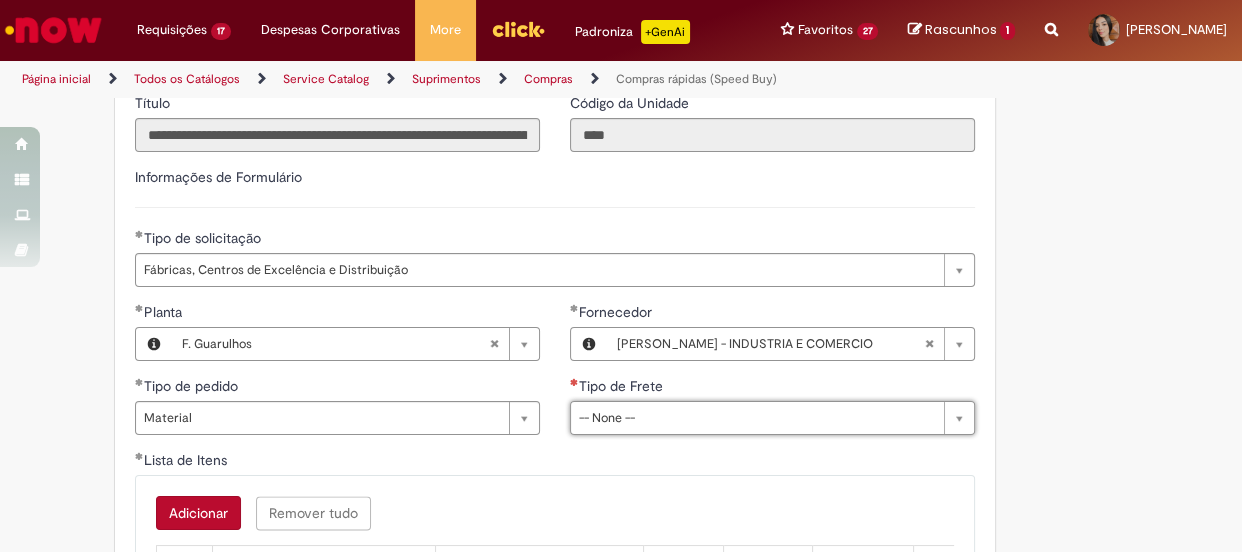 type 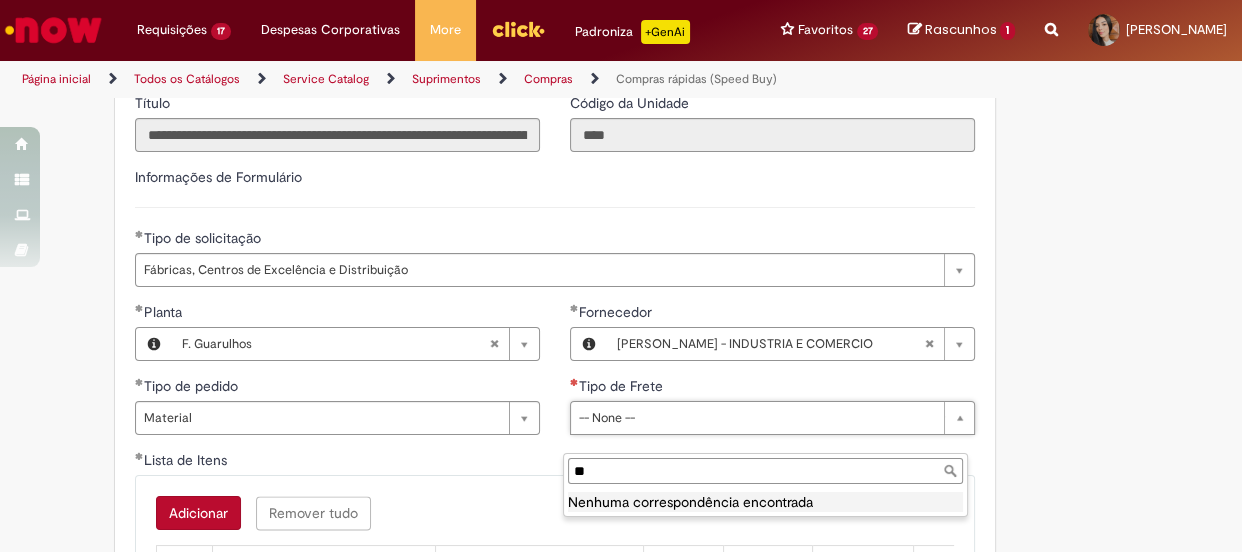 type on "*" 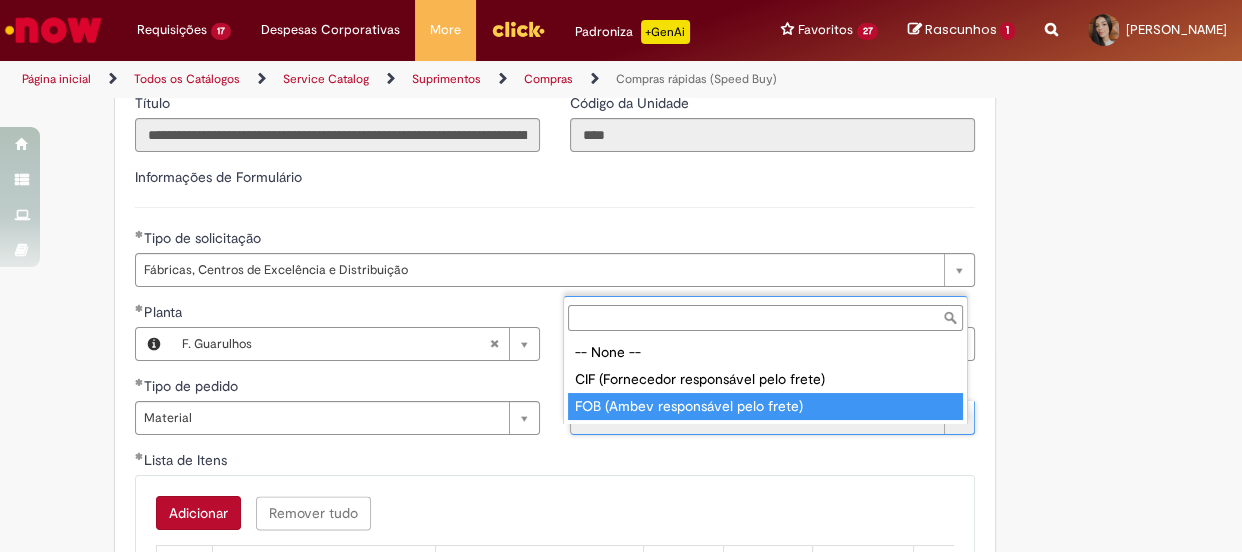 type 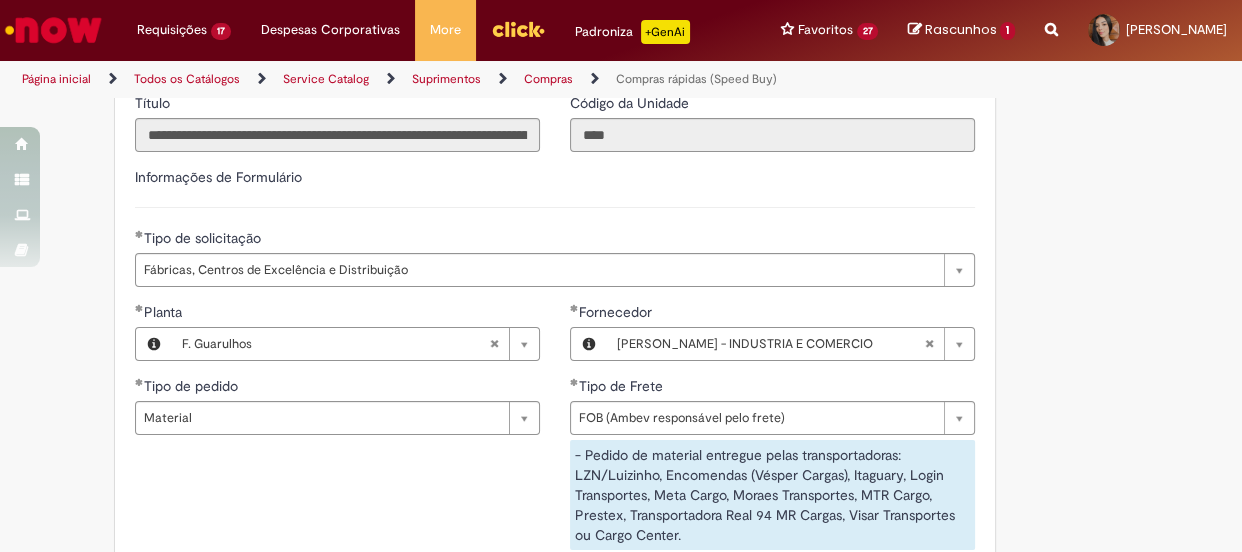 scroll, scrollTop: 2960, scrollLeft: 0, axis: vertical 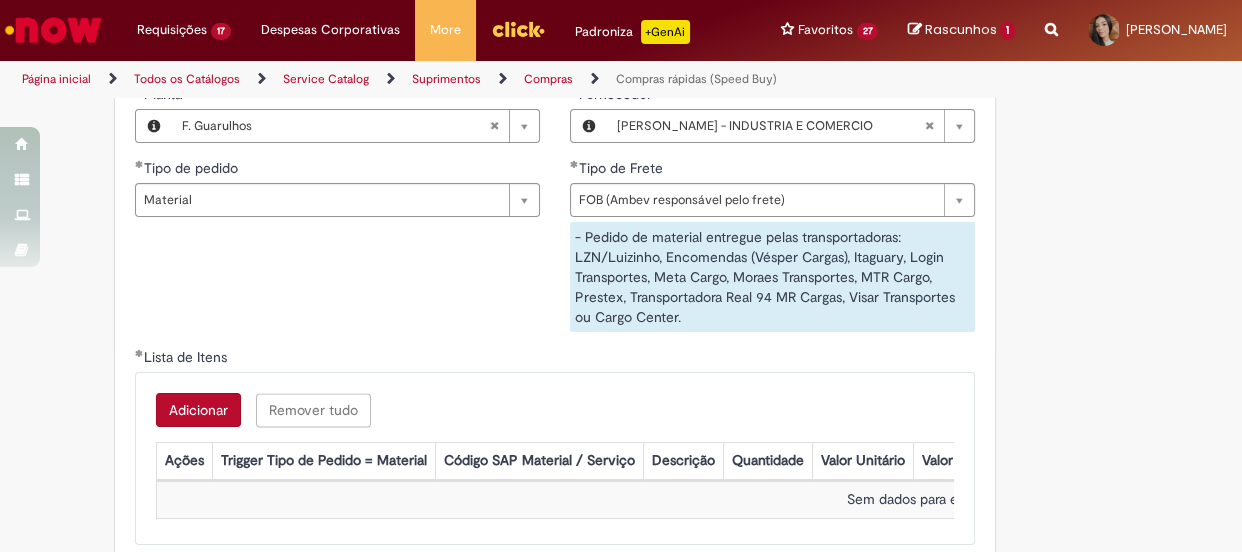 click on "Adicionar" at bounding box center [198, 410] 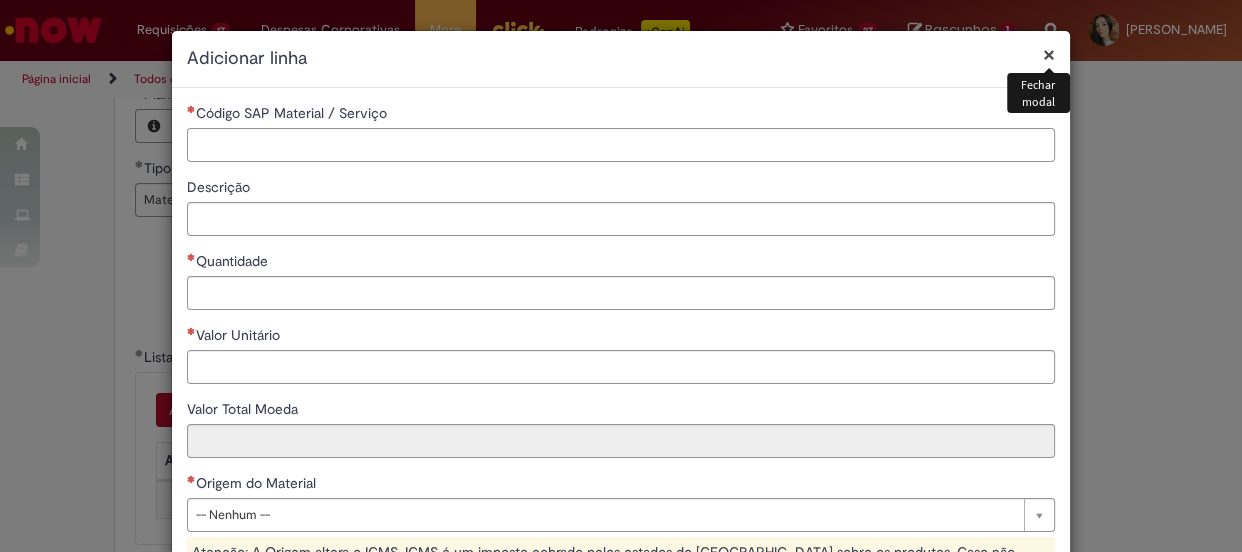 click on "Código SAP Material / Serviço" at bounding box center (621, 145) 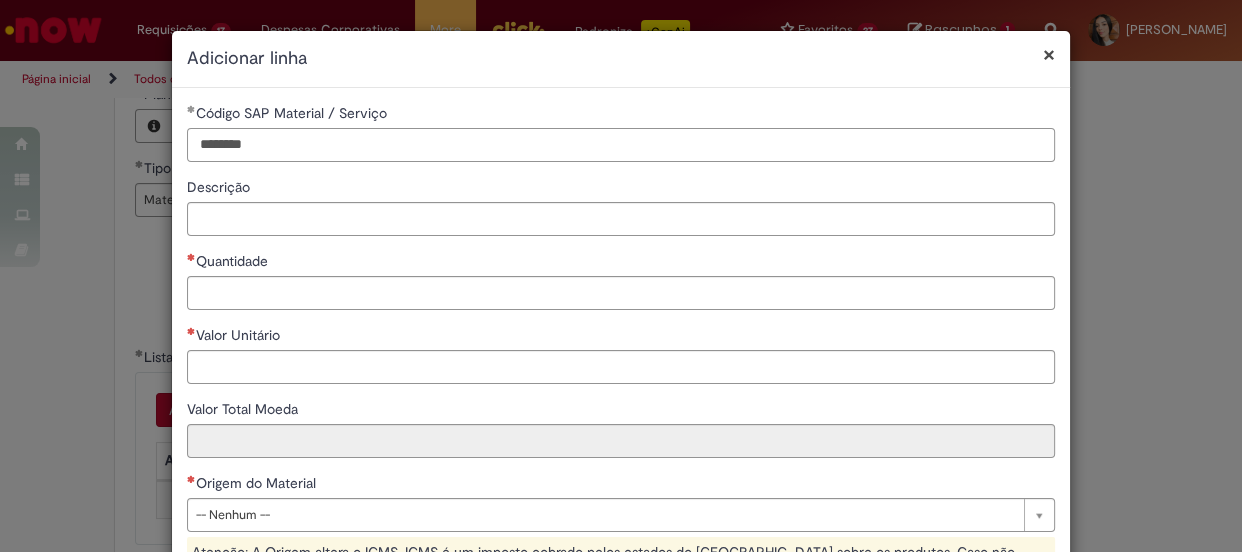 type on "********" 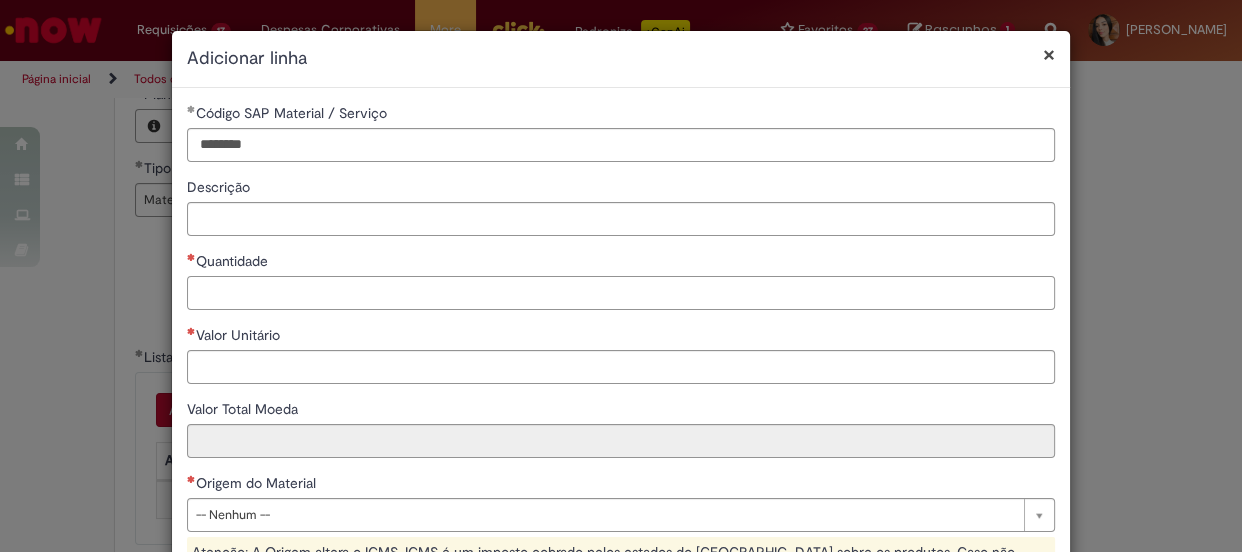 click on "Quantidade" at bounding box center (621, 293) 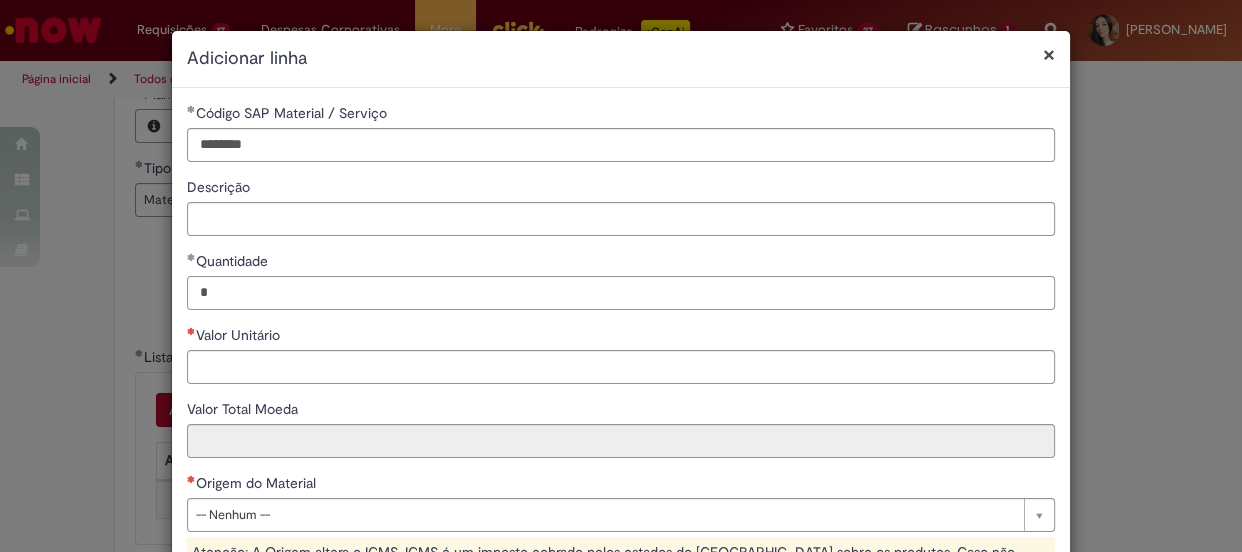 click on "*" at bounding box center (621, 293) 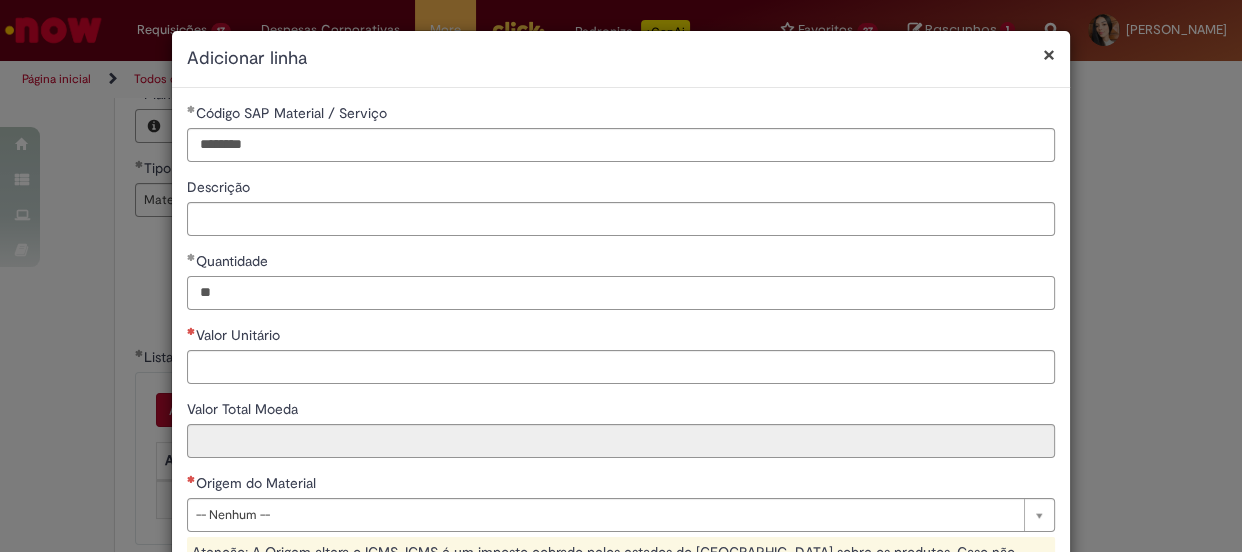 type on "**" 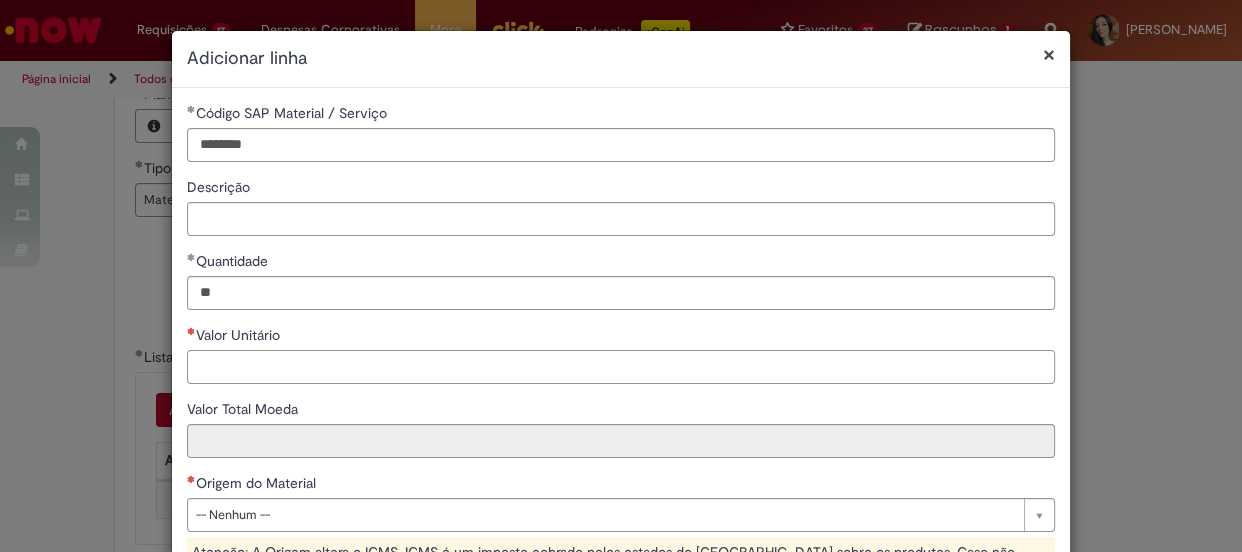 click on "Valor Unitário" at bounding box center (621, 367) 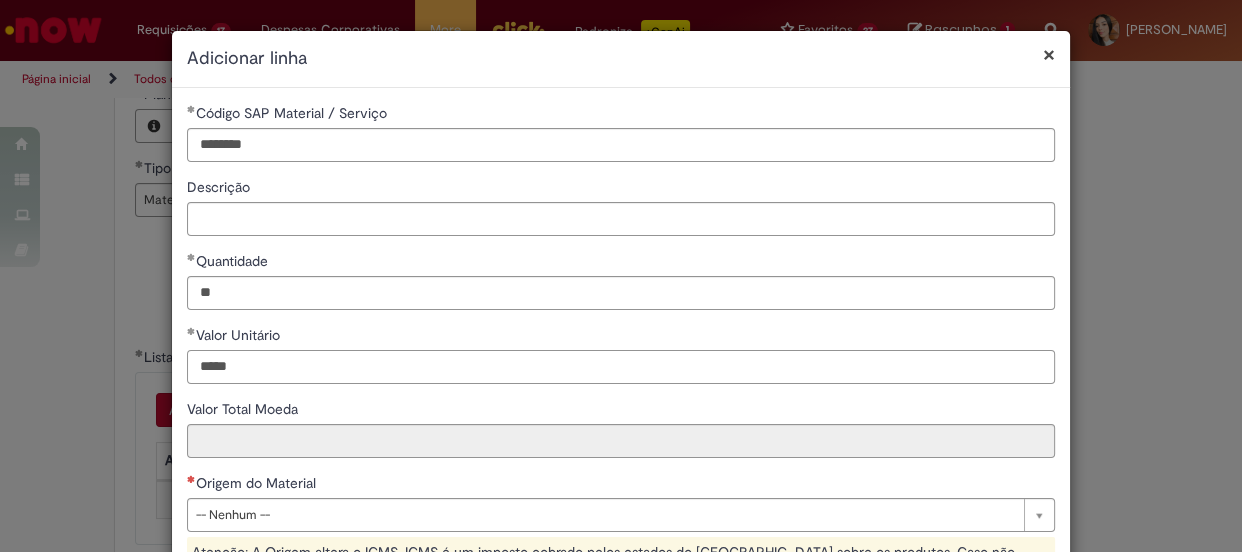 type on "*****" 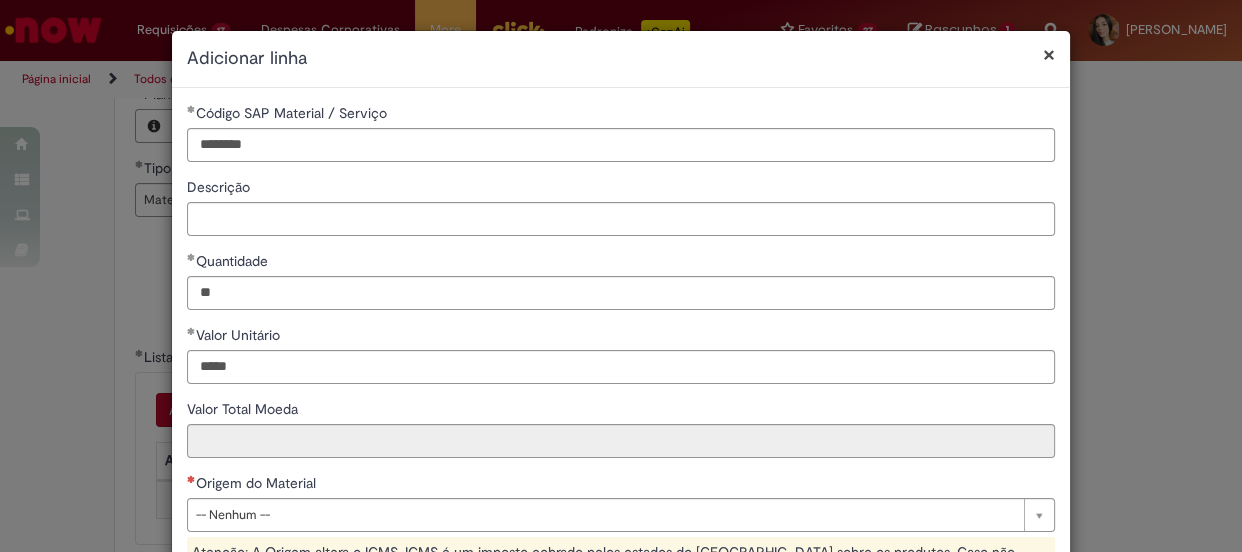 type on "********" 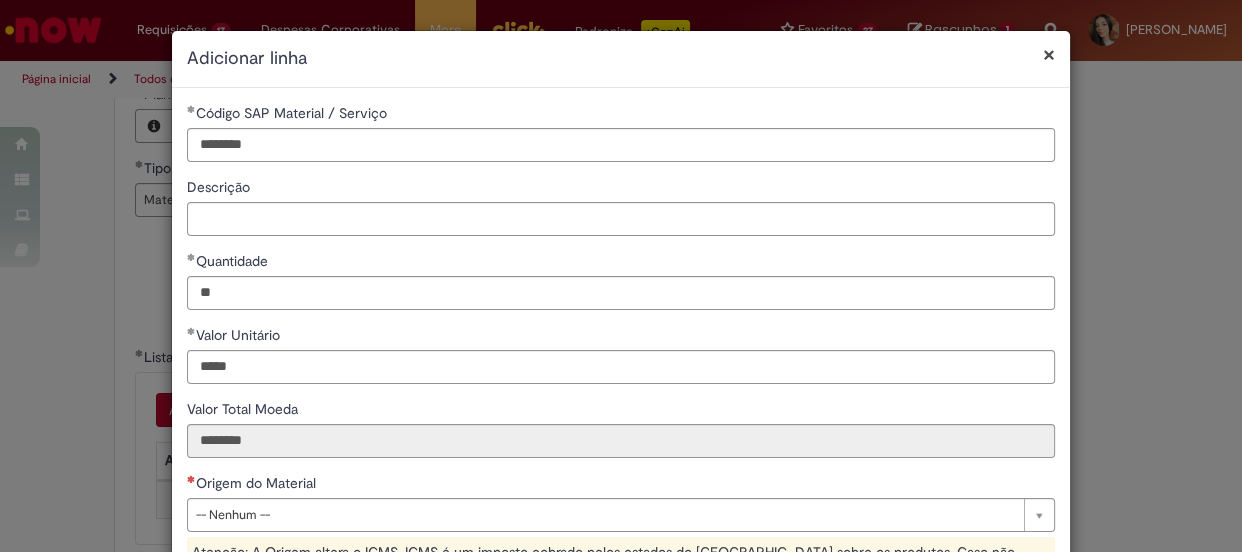 scroll, scrollTop: 36, scrollLeft: 0, axis: vertical 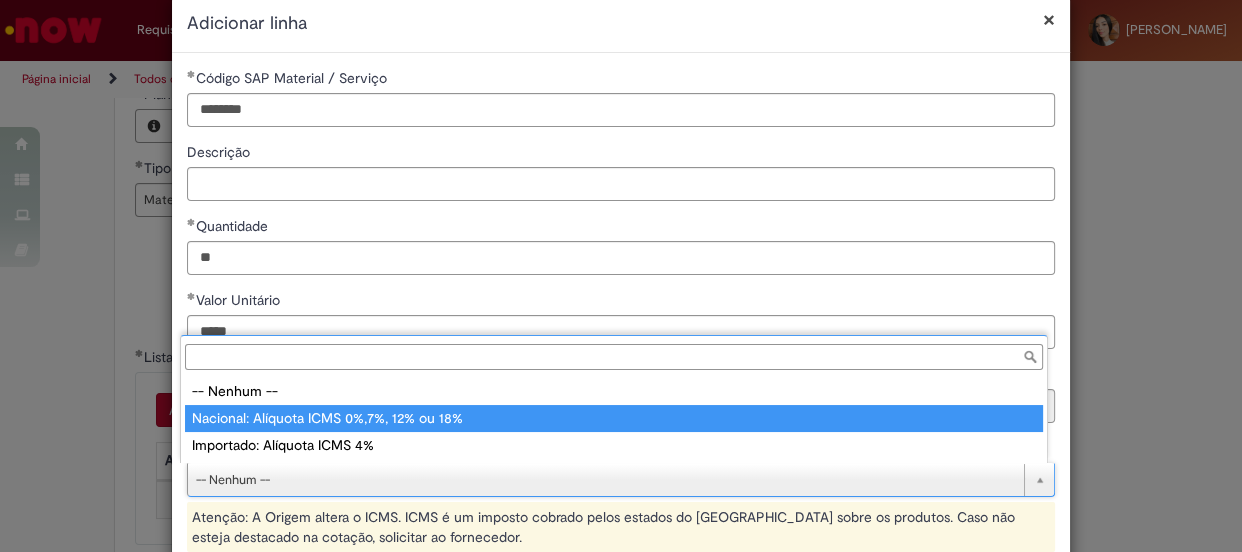 type on "**********" 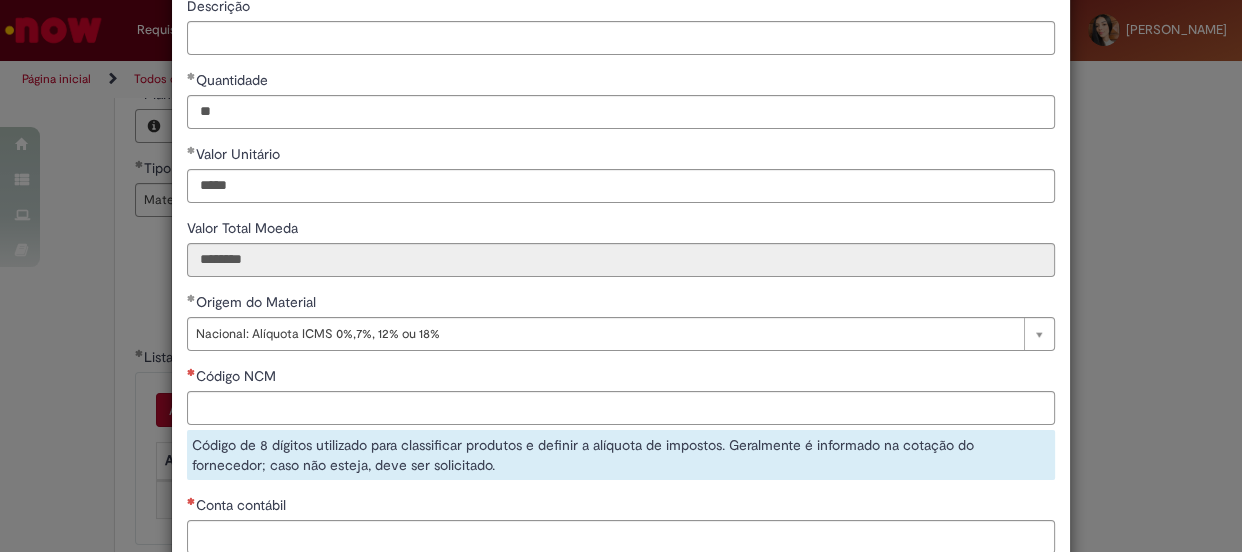 scroll, scrollTop: 218, scrollLeft: 0, axis: vertical 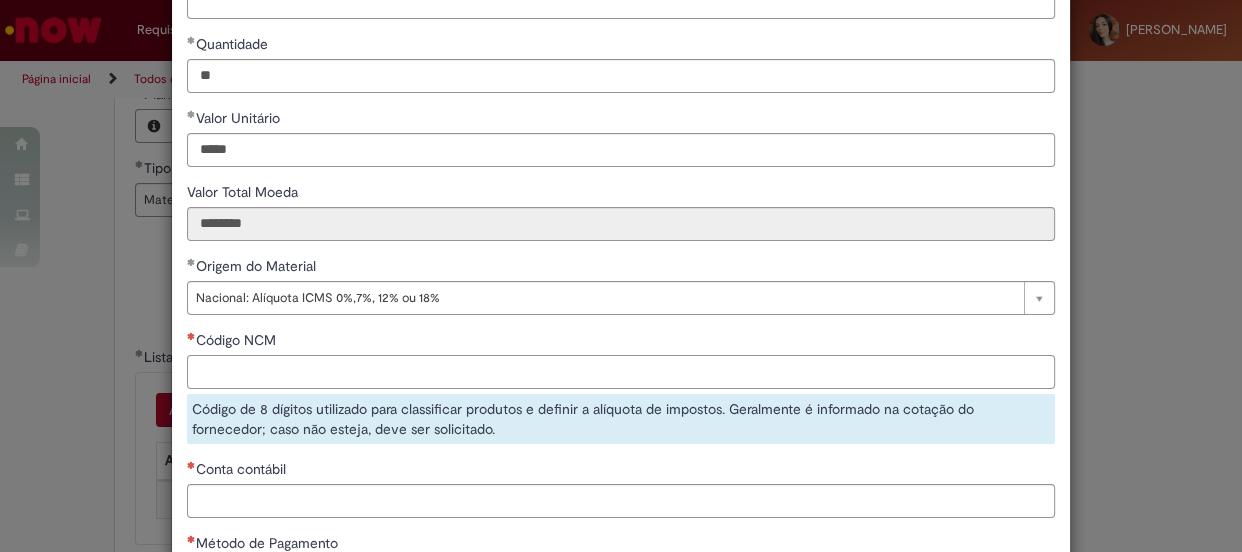 click on "Código NCM" at bounding box center (621, 372) 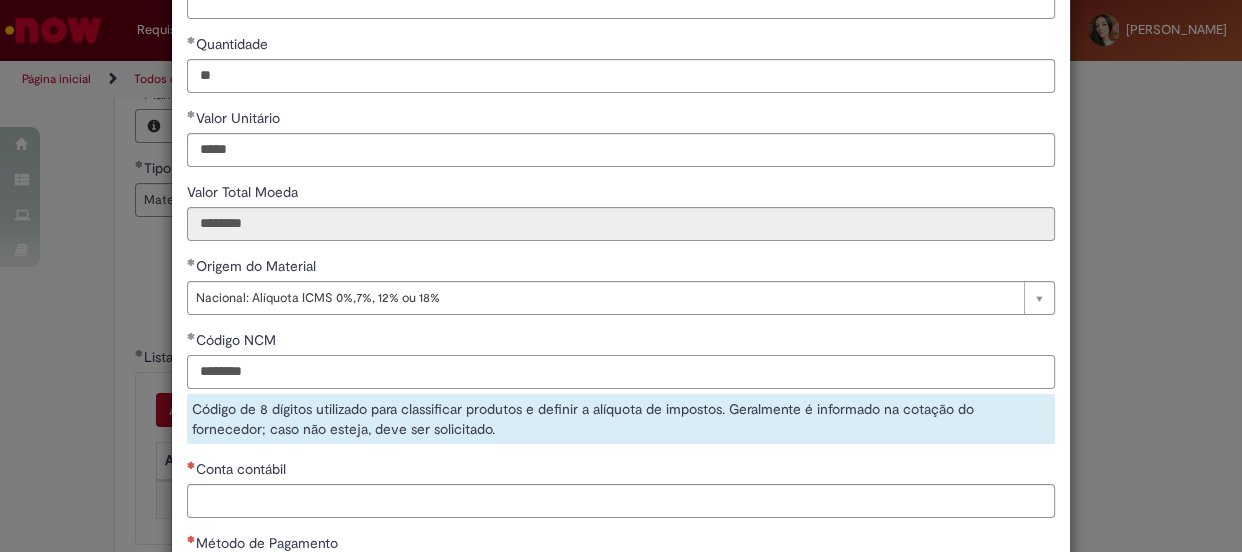type on "********" 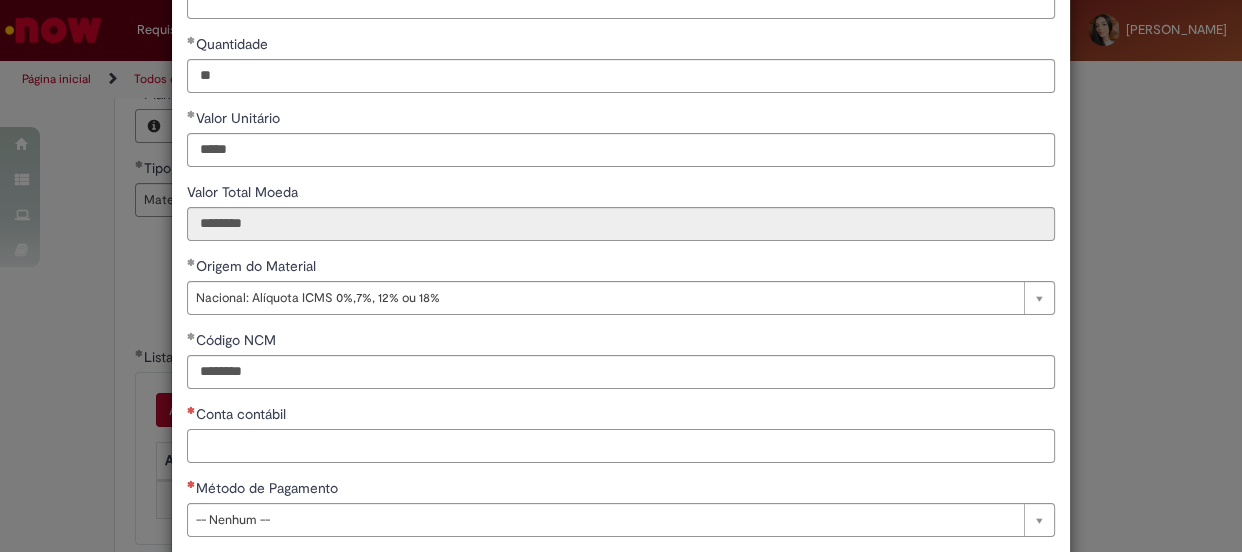 click on "Conta contábil" at bounding box center (621, 446) 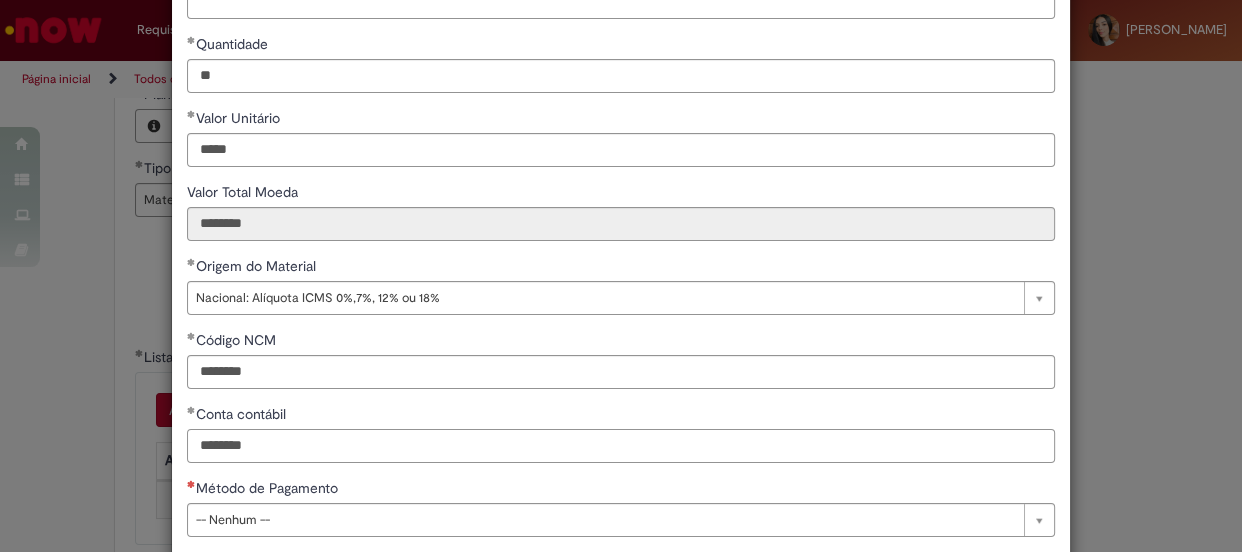 type on "********" 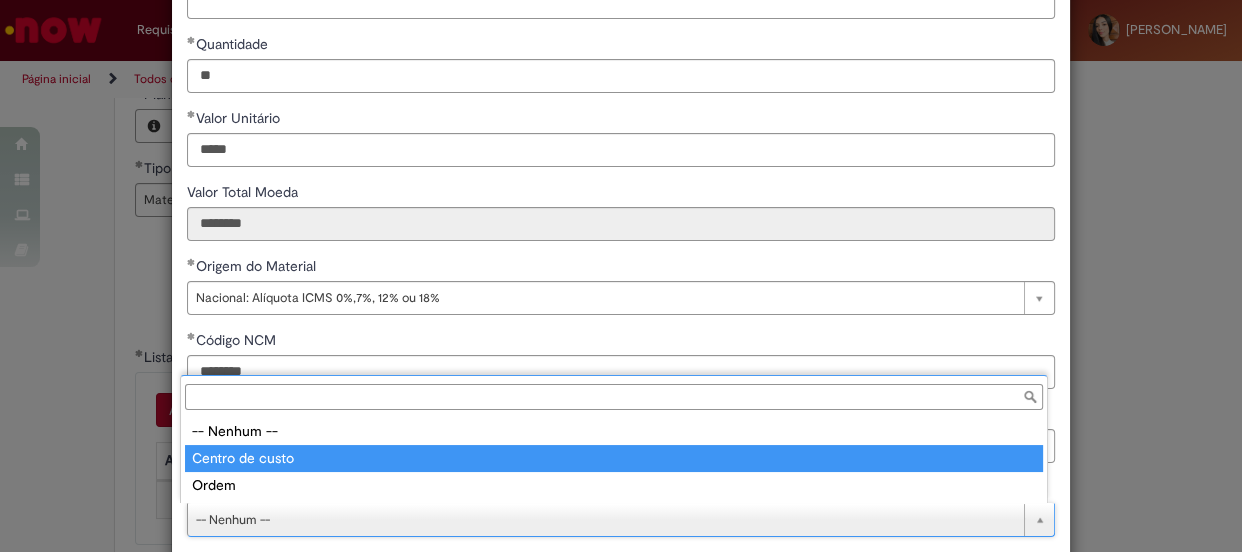 type on "**********" 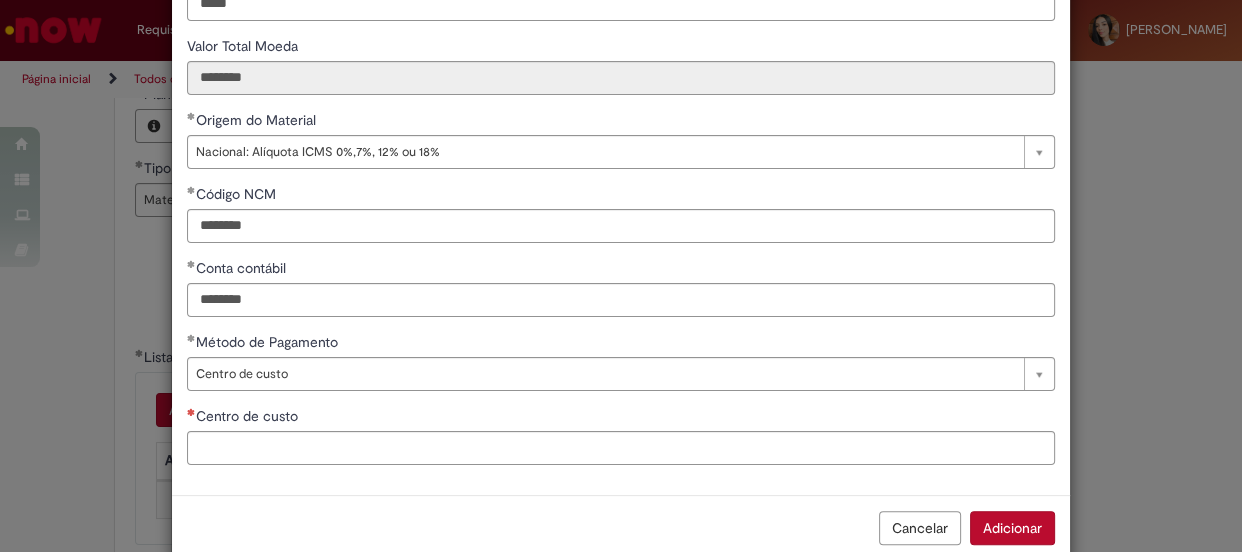 scroll, scrollTop: 402, scrollLeft: 0, axis: vertical 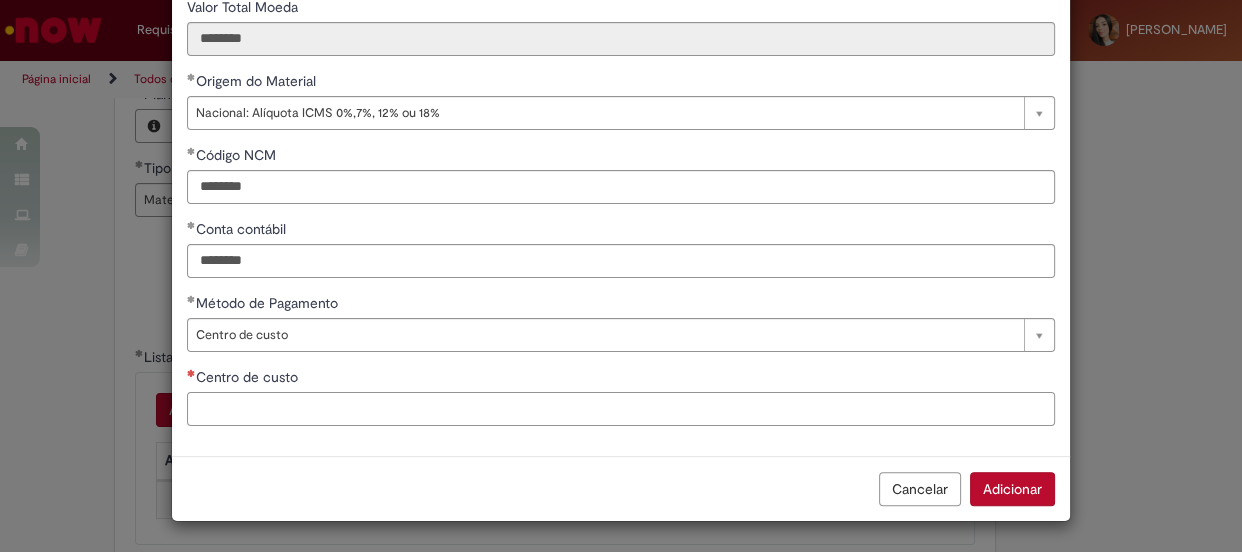 click on "Centro de custo" at bounding box center [621, 409] 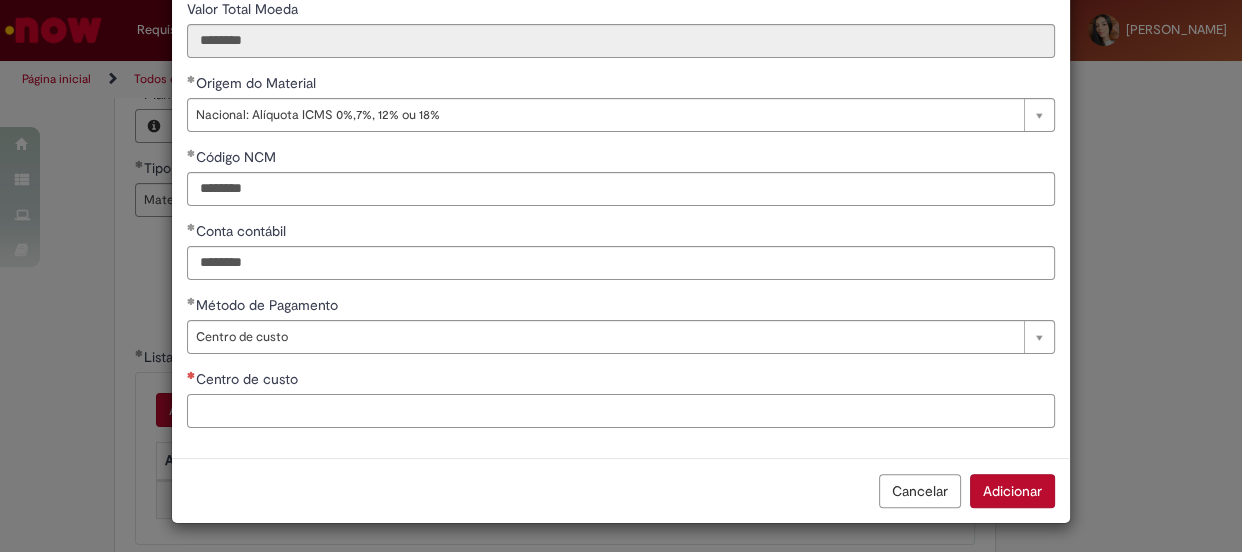 paste on "**********" 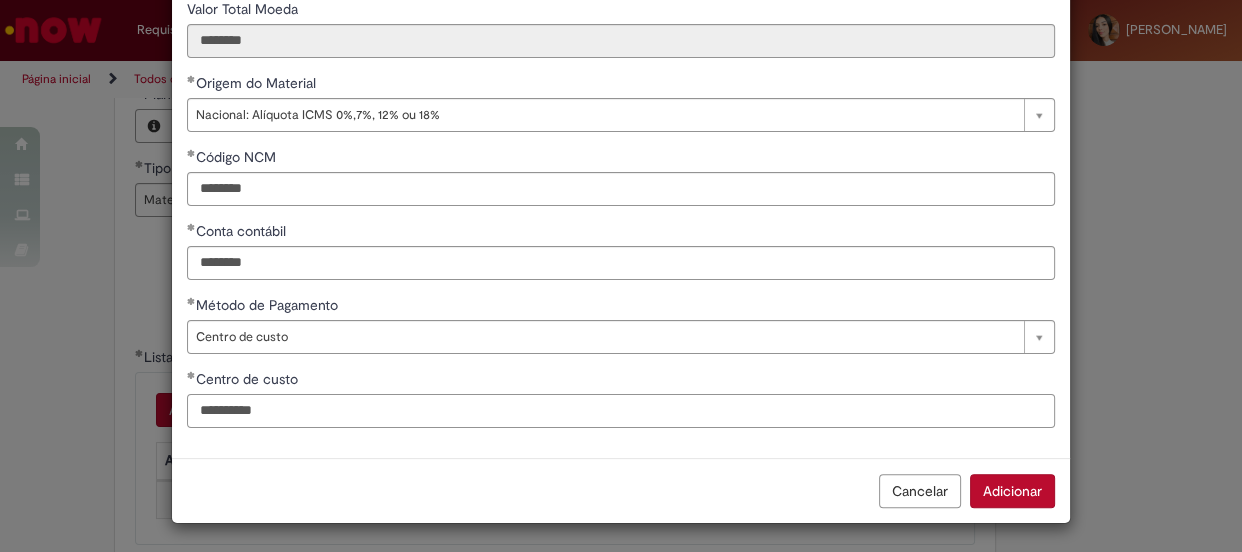 type on "**********" 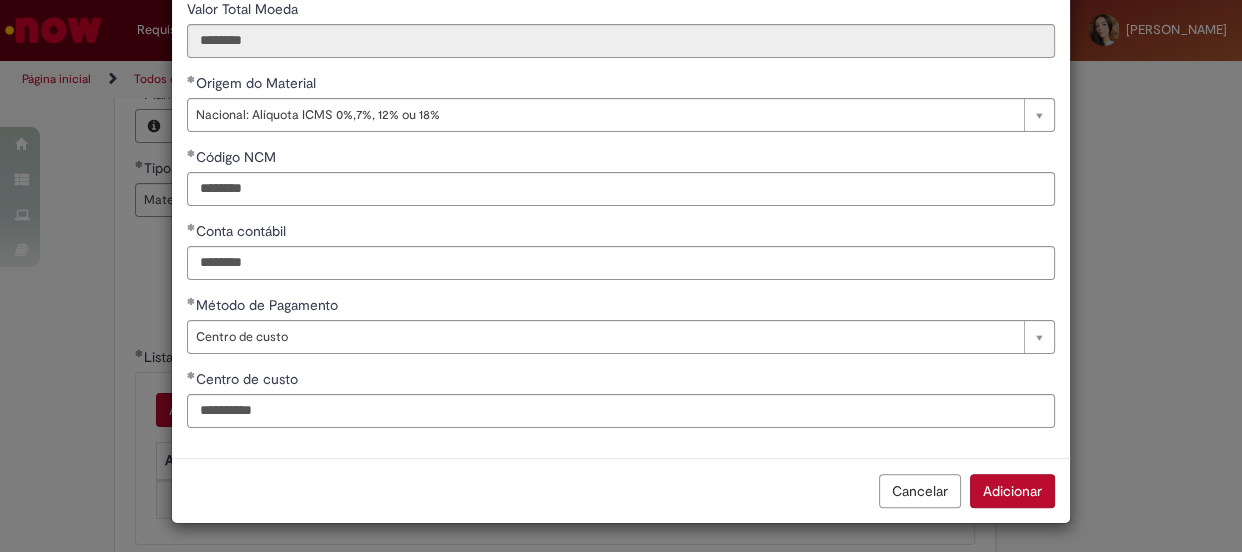 click on "Adicionar" at bounding box center [1012, 491] 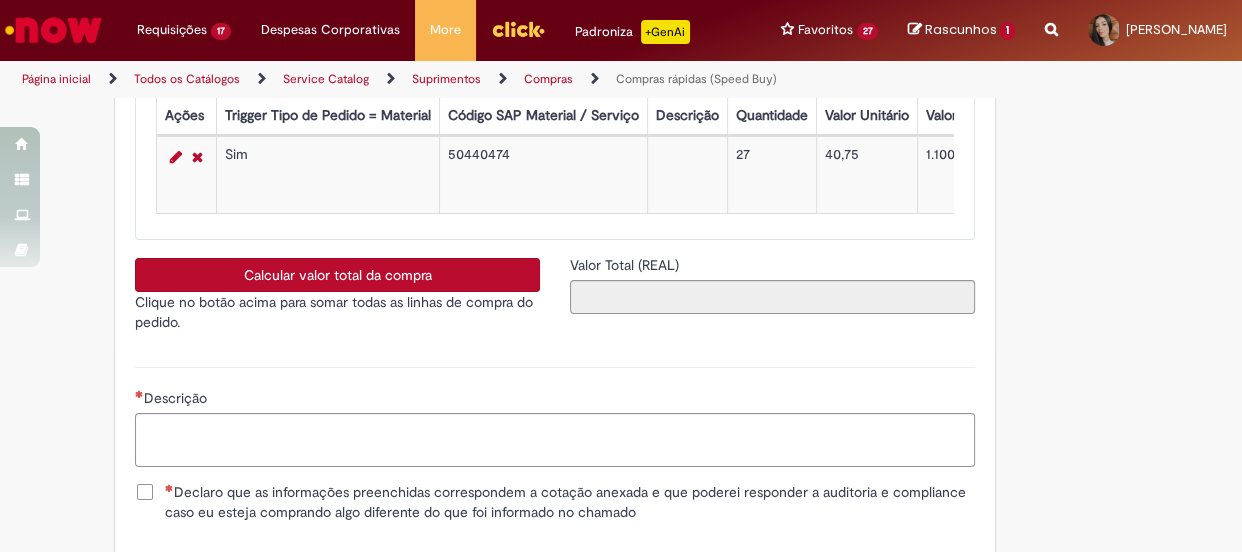 scroll, scrollTop: 3396, scrollLeft: 0, axis: vertical 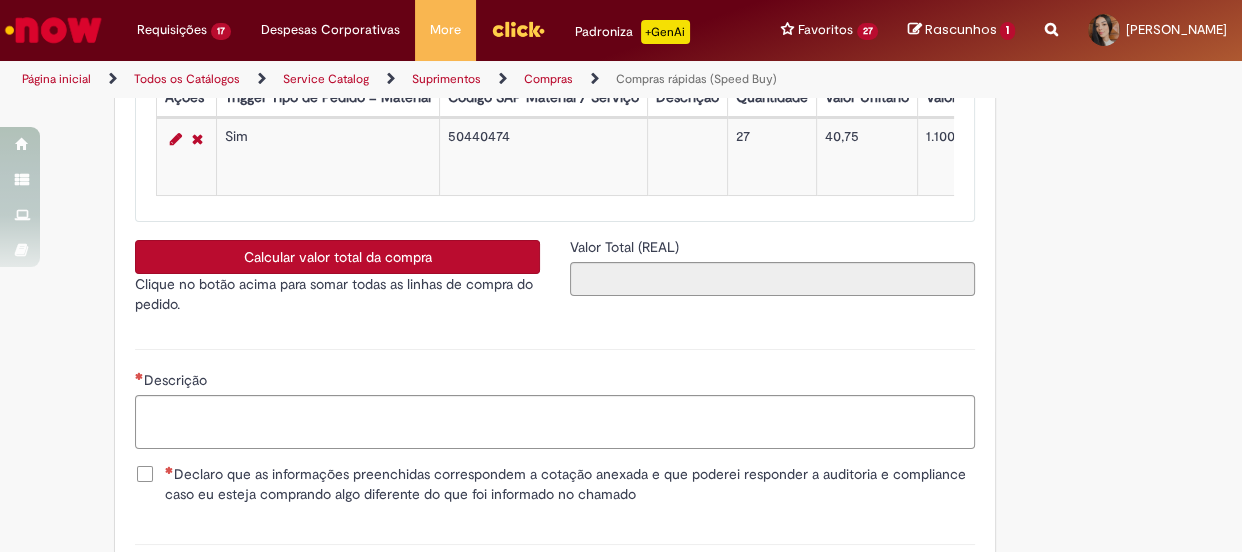 click on "Calcular valor total da compra" at bounding box center [337, 257] 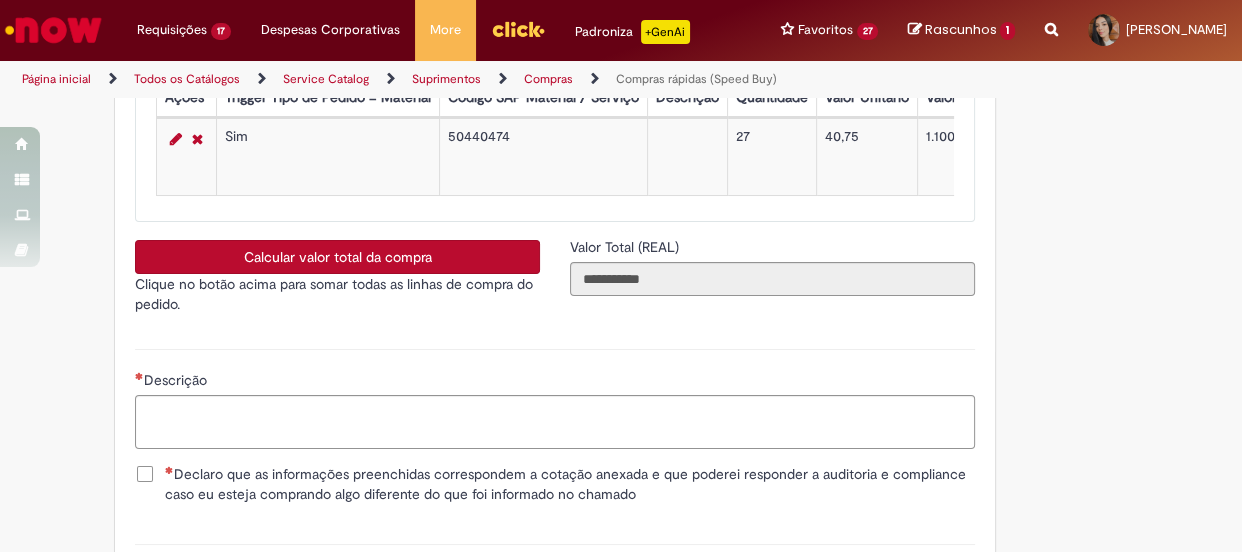 click on "Calcular valor total da compra" at bounding box center (337, 257) 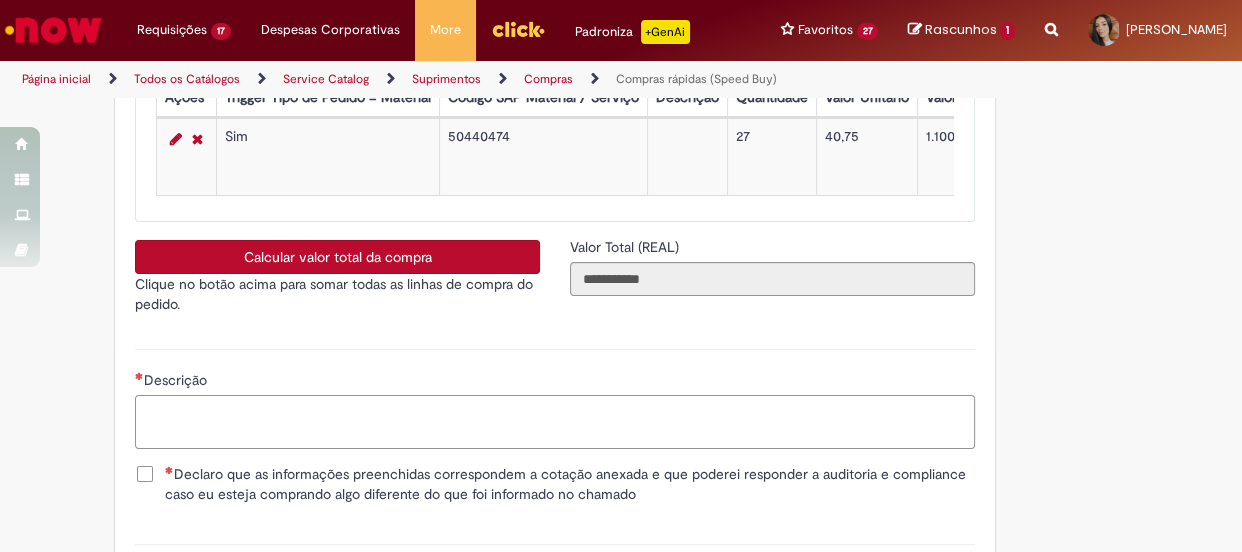 click on "Descrição" at bounding box center [555, 422] 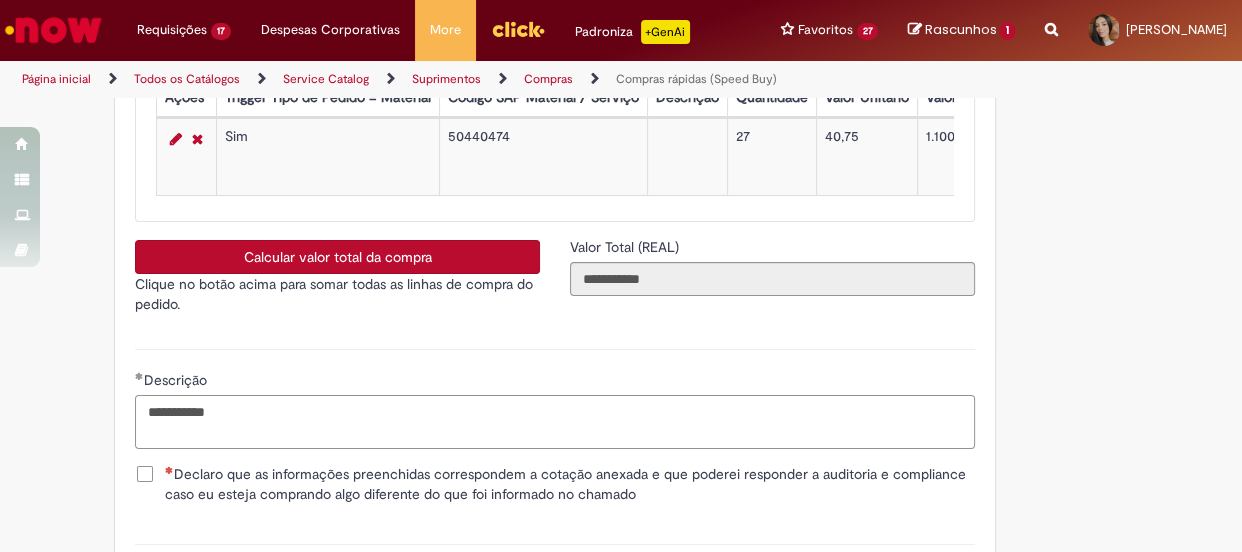 type on "**********" 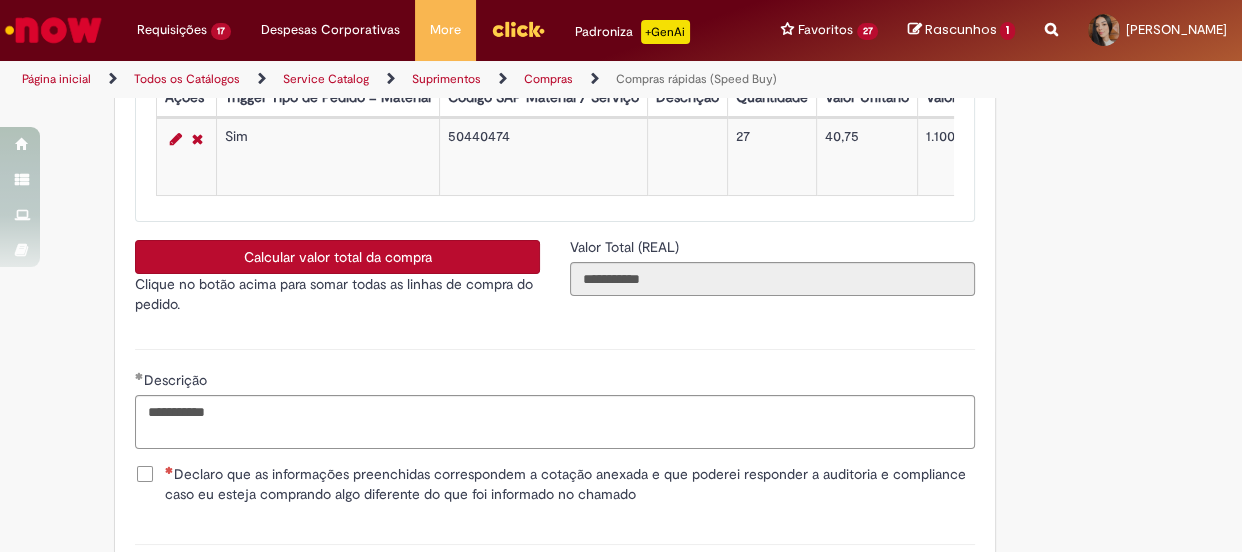 click on "Declaro que as informações preenchidas correspondem a cotação anexada e que poderei responder a auditoria e compliance caso eu esteja comprando algo diferente do que foi informado no chamado" at bounding box center (570, 484) 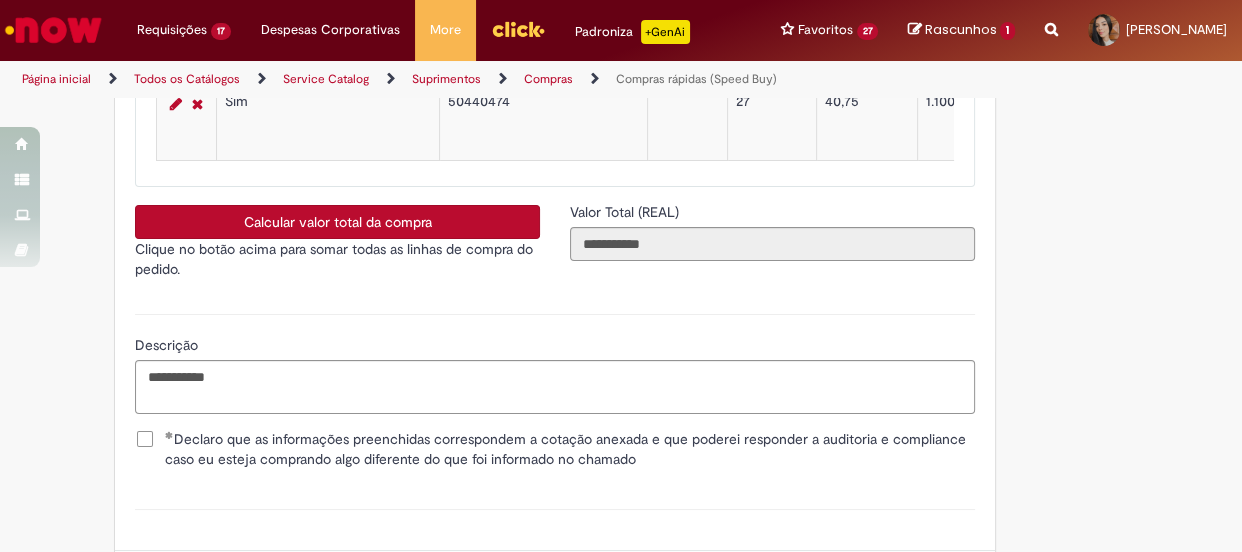 scroll, scrollTop: 3484, scrollLeft: 0, axis: vertical 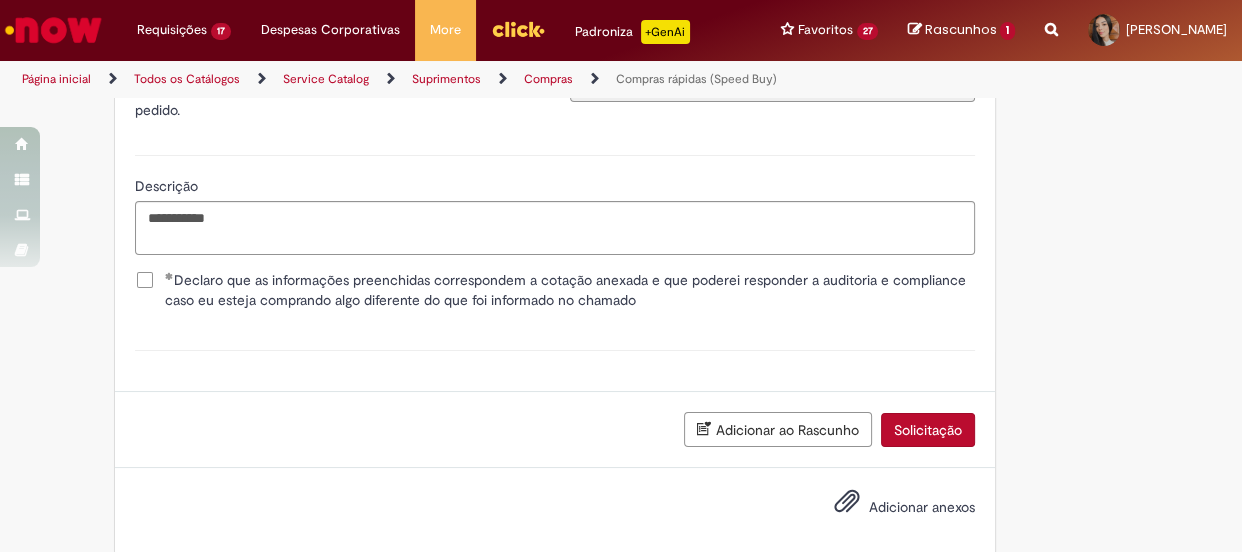 click on "Adicionar anexos" at bounding box center [922, 507] 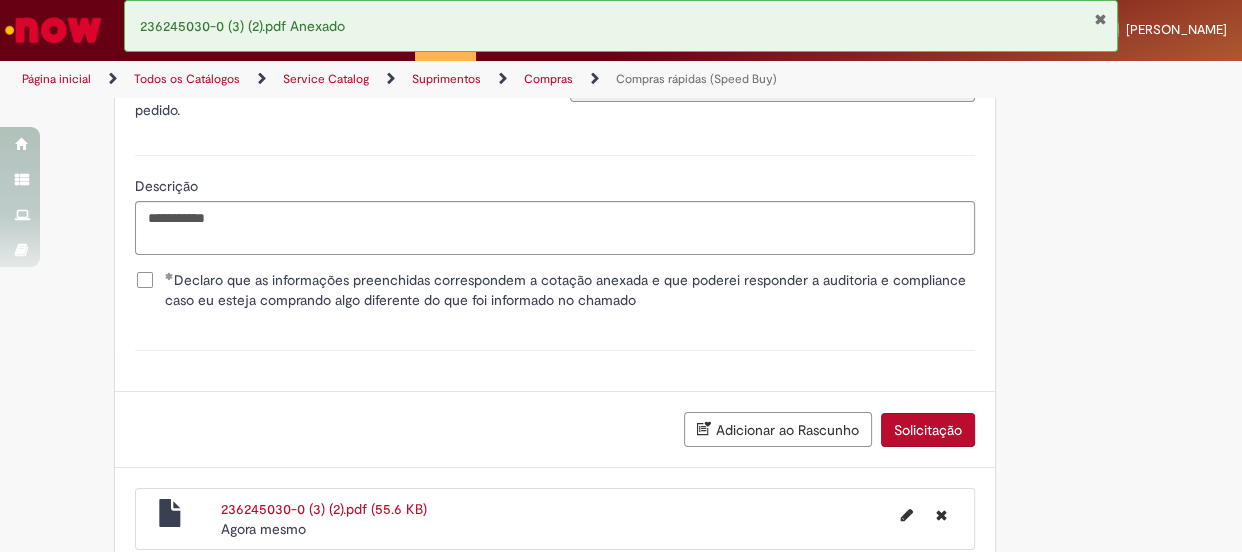 click on "Solicitação" at bounding box center [928, 430] 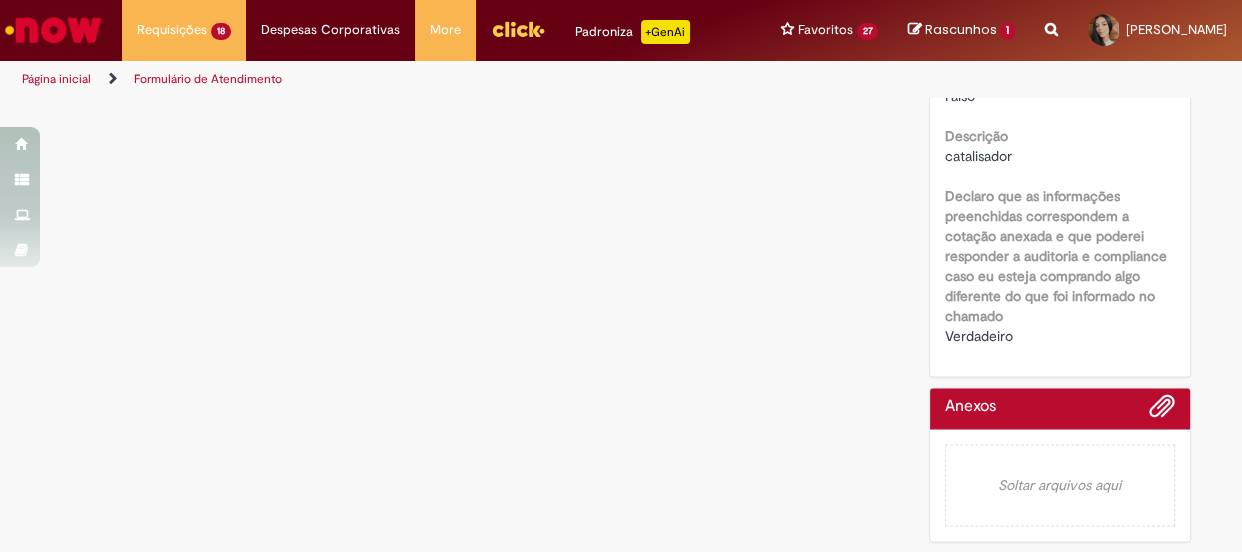 scroll, scrollTop: 0, scrollLeft: 0, axis: both 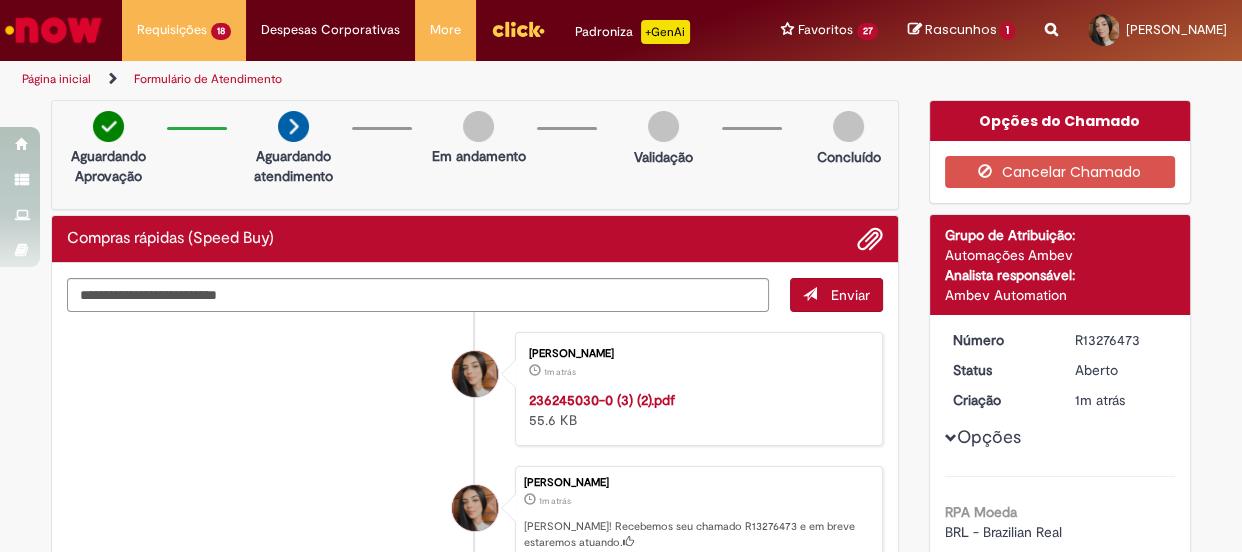 drag, startPoint x: 1067, startPoint y: 339, endPoint x: 1134, endPoint y: 341, distance: 67.02985 